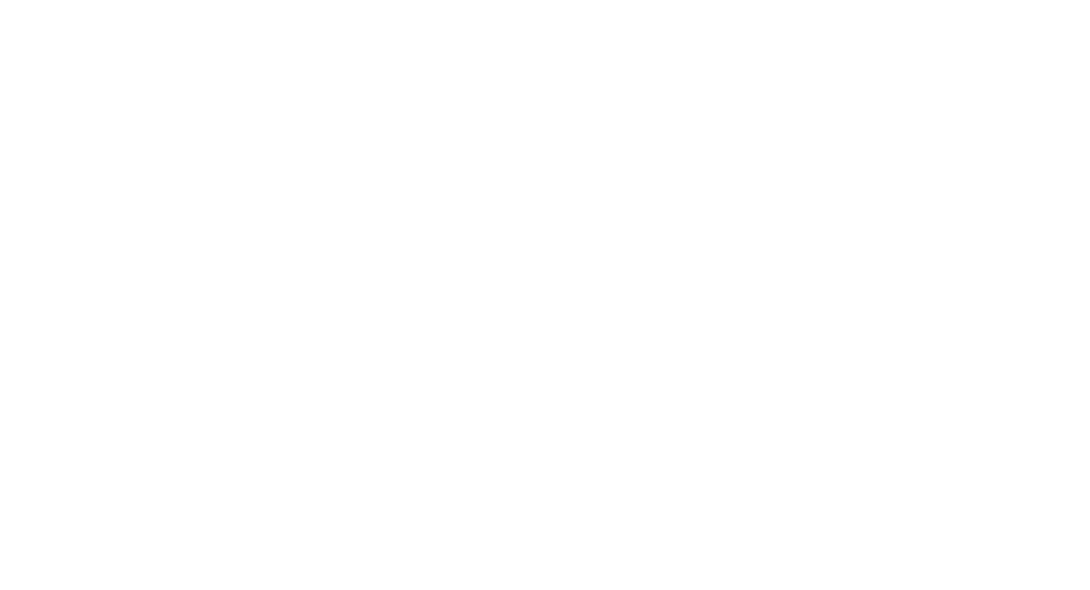 scroll, scrollTop: 0, scrollLeft: 0, axis: both 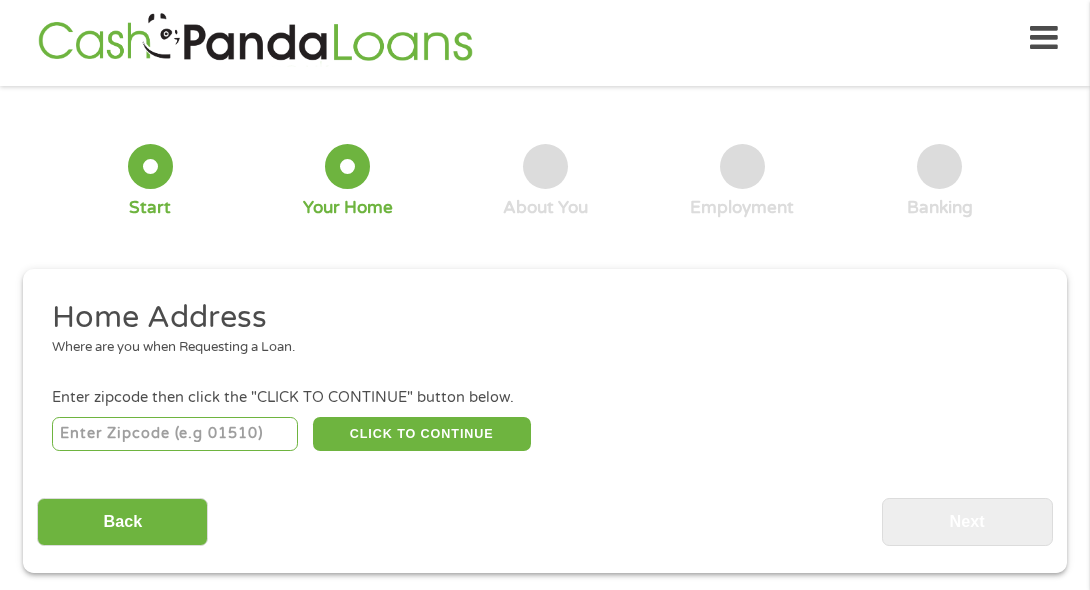 click at bounding box center [175, 434] 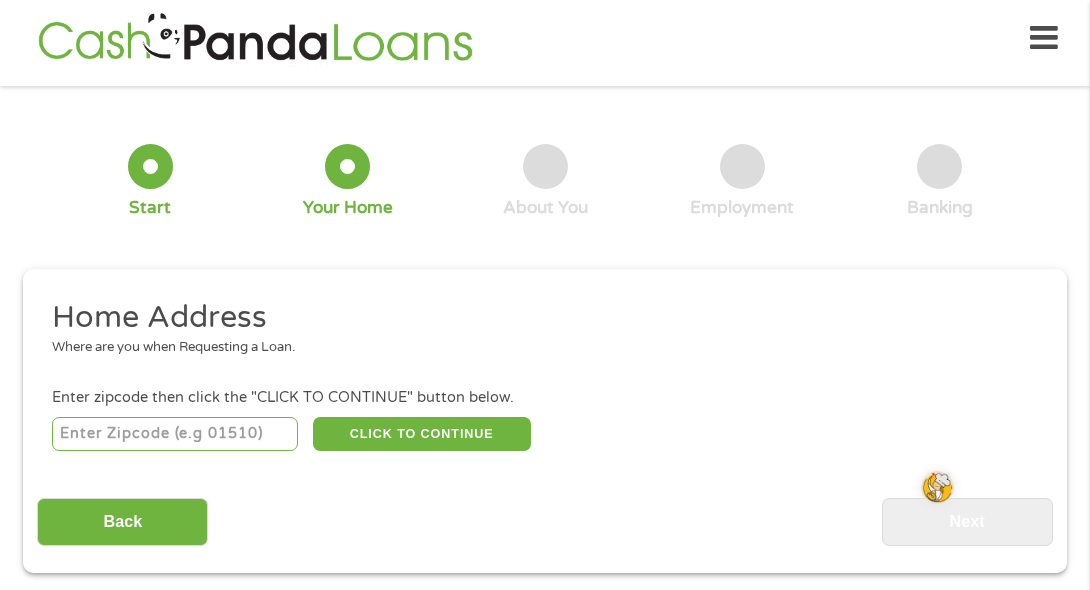 type on "39345" 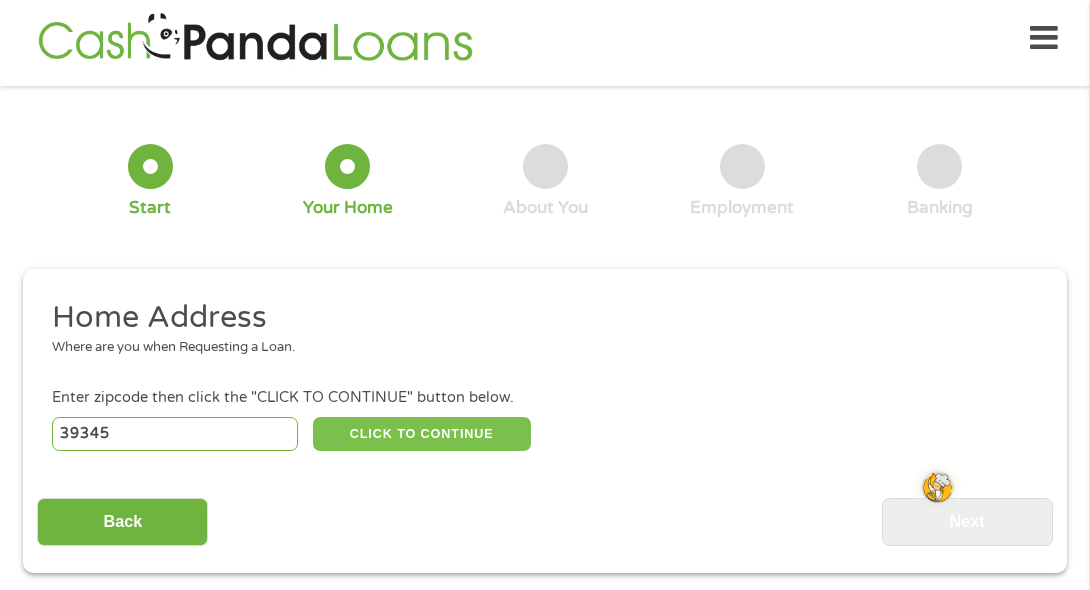 click on "CLICK TO CONTINUE" at bounding box center (422, 434) 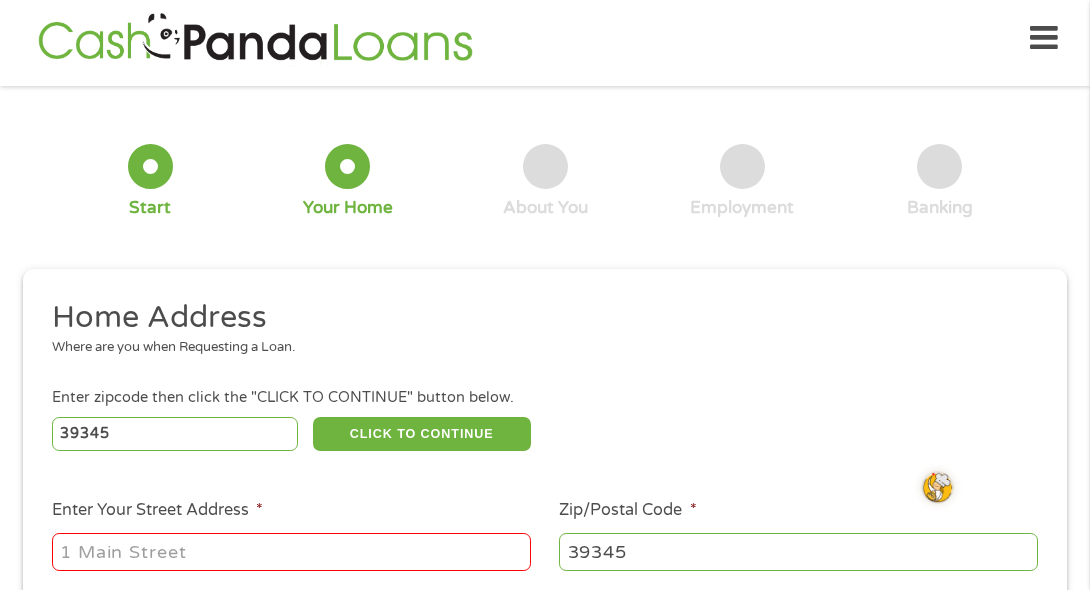 click on "Home Address" at bounding box center [538, 318] 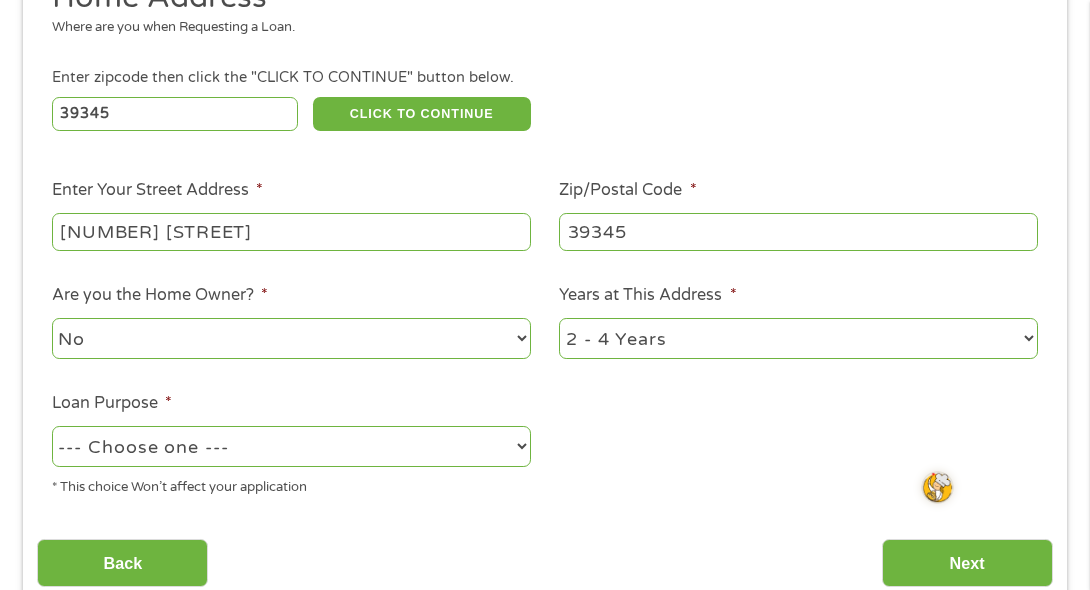 scroll, scrollTop: 382, scrollLeft: 0, axis: vertical 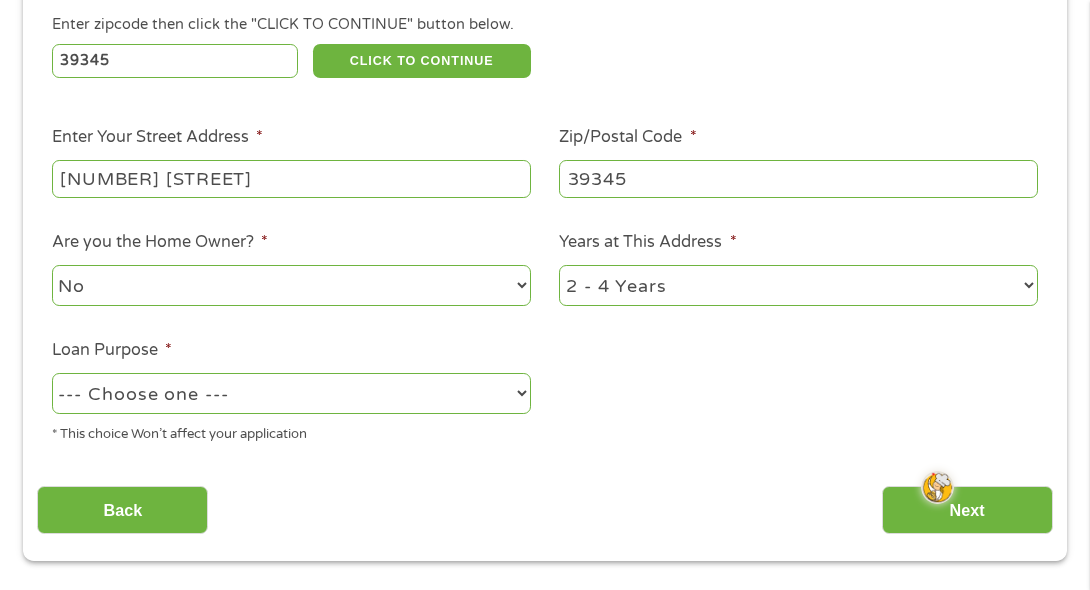 type on "[NUMBER] [STREET]" 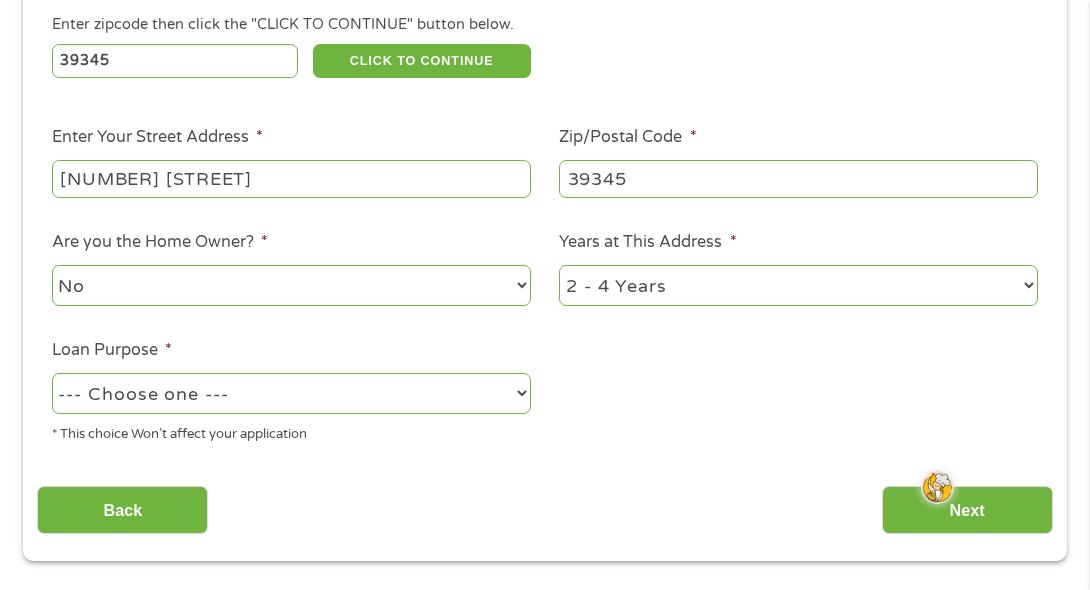 click on "1 Year or less 1 - 2 Years 2 - 4 Years Over 4 Years" at bounding box center (798, 285) 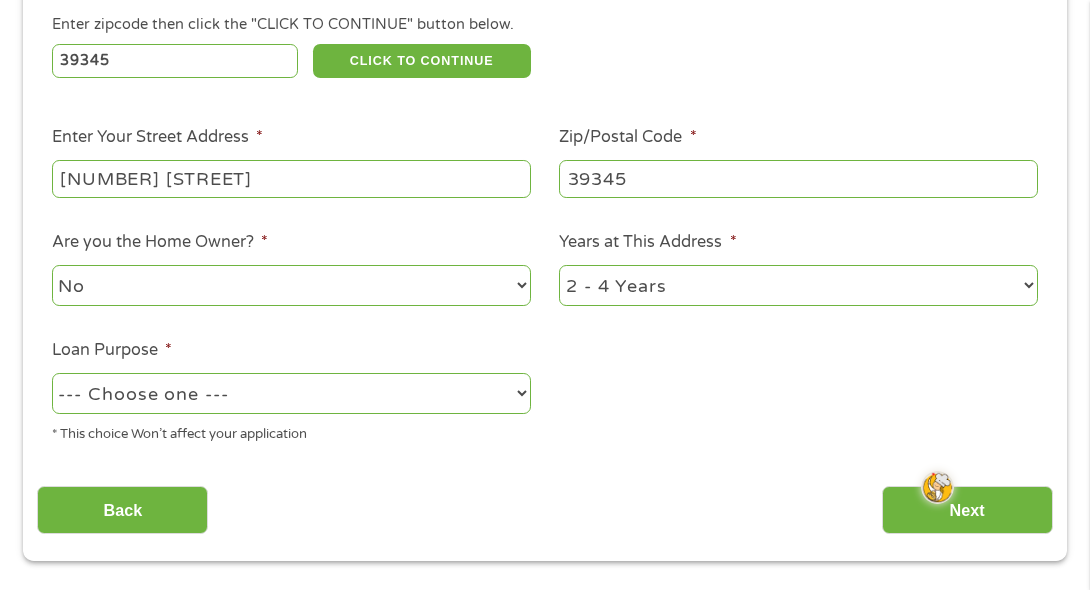 select on "60months" 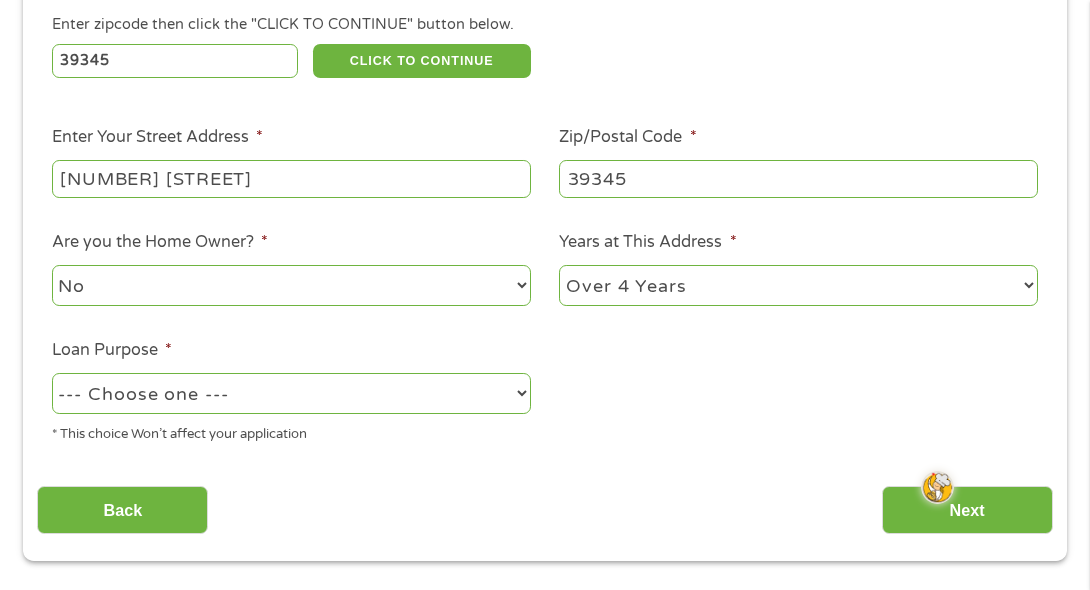 click on "1 Year or less 1 - 2 Years 2 - 4 Years Over 4 Years" at bounding box center (798, 285) 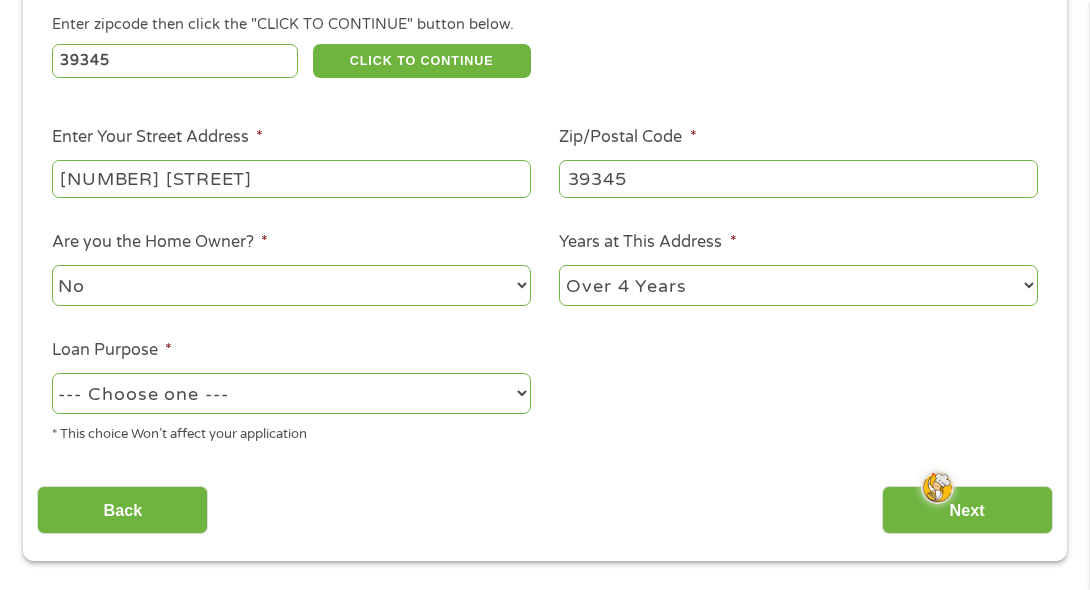 click on "--- Choose one --- Pay Bills Debt Consolidation Home Improvement Major Purchase Car Loan Short Term Cash Medical Expenses Other" at bounding box center (291, 393) 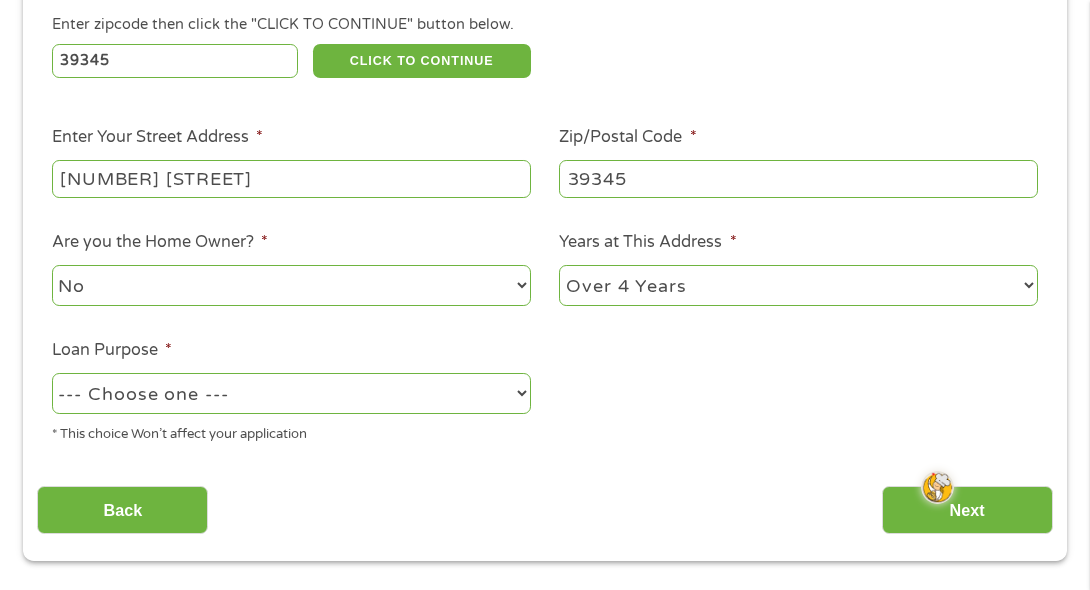 select on "paybills" 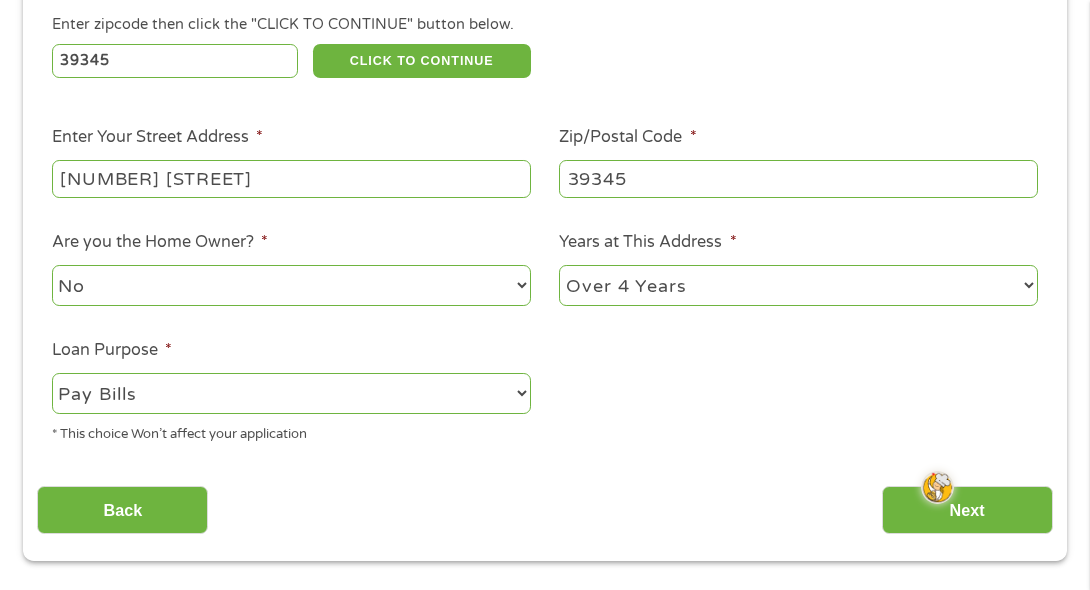 click on "--- Choose one --- Pay Bills Debt Consolidation Home Improvement Major Purchase Car Loan Short Term Cash Medical Expenses Other" at bounding box center (291, 393) 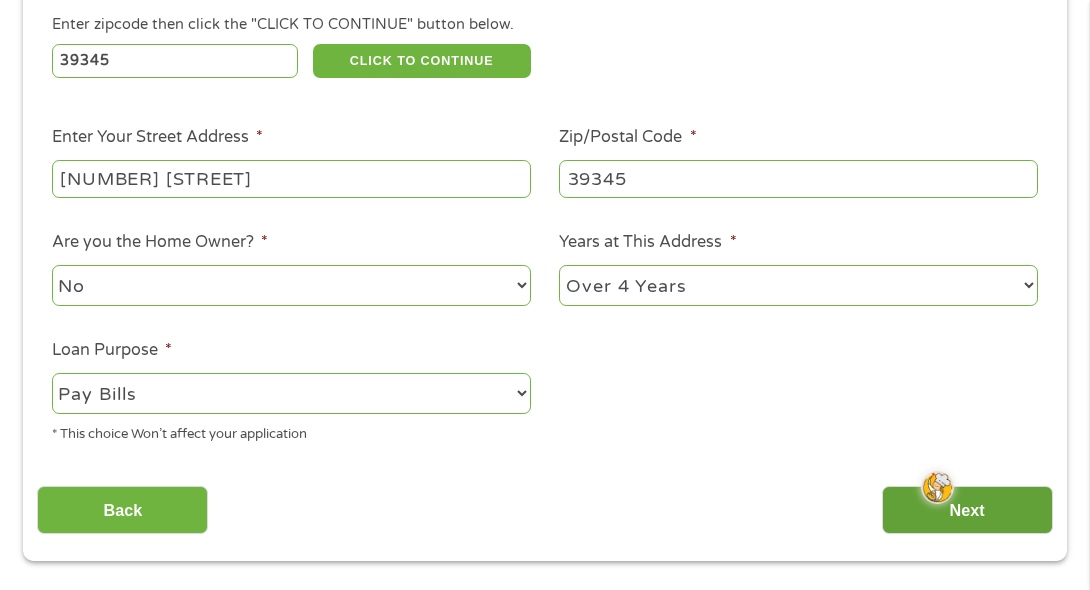 click on "Next" at bounding box center (967, 510) 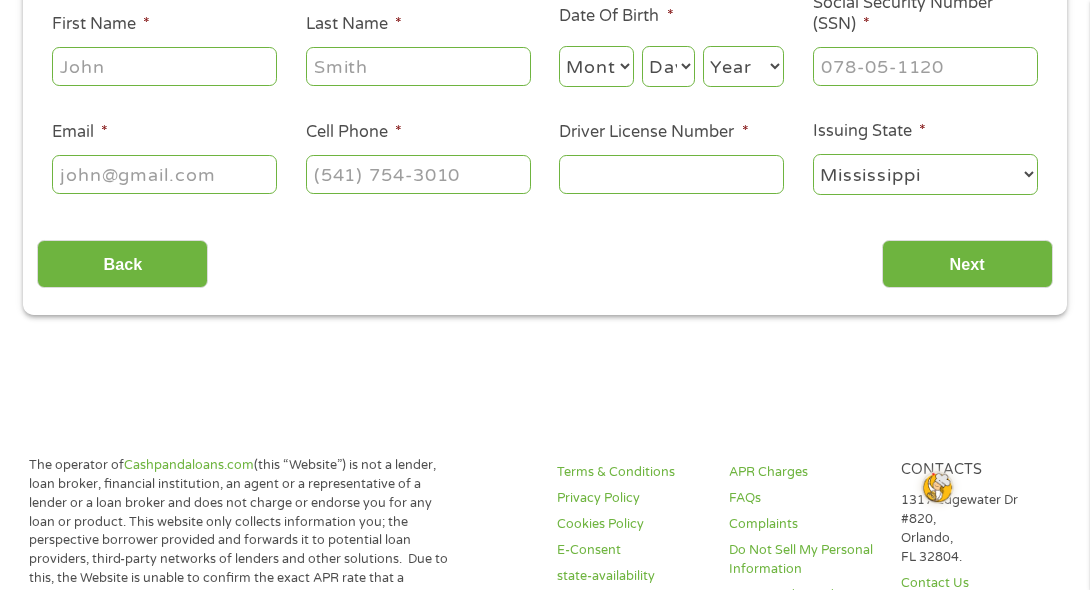 scroll, scrollTop: 0, scrollLeft: 0, axis: both 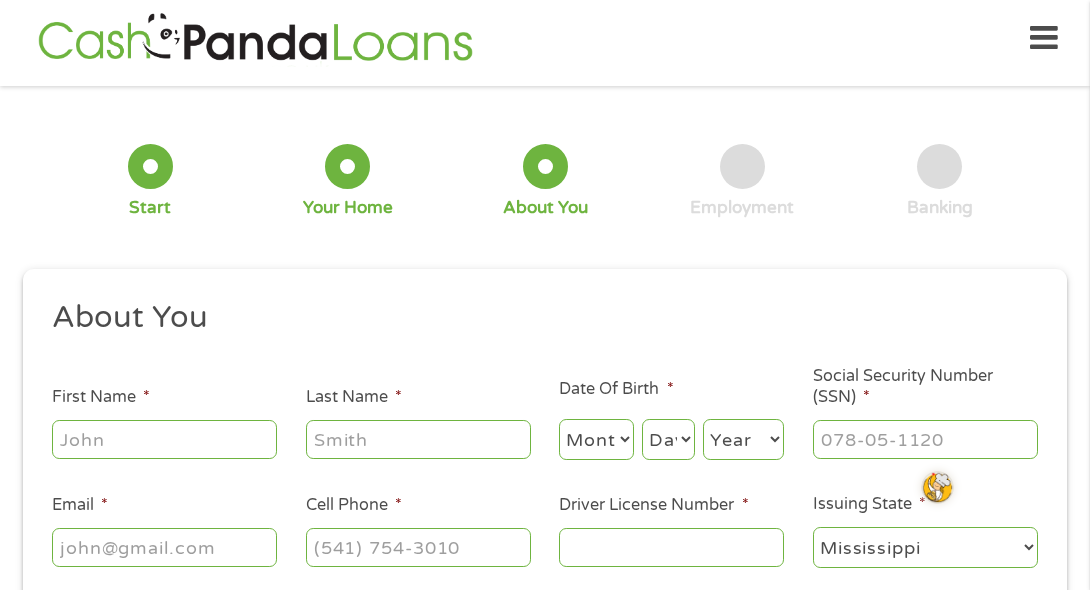 click on "First Name *" at bounding box center [164, 439] 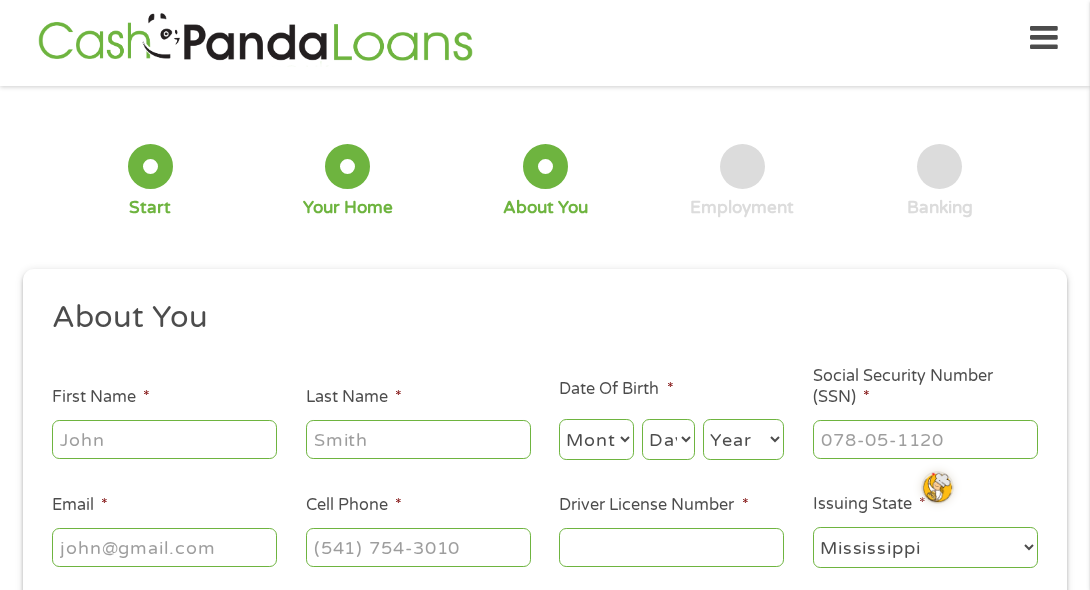 type on "[NAME]" 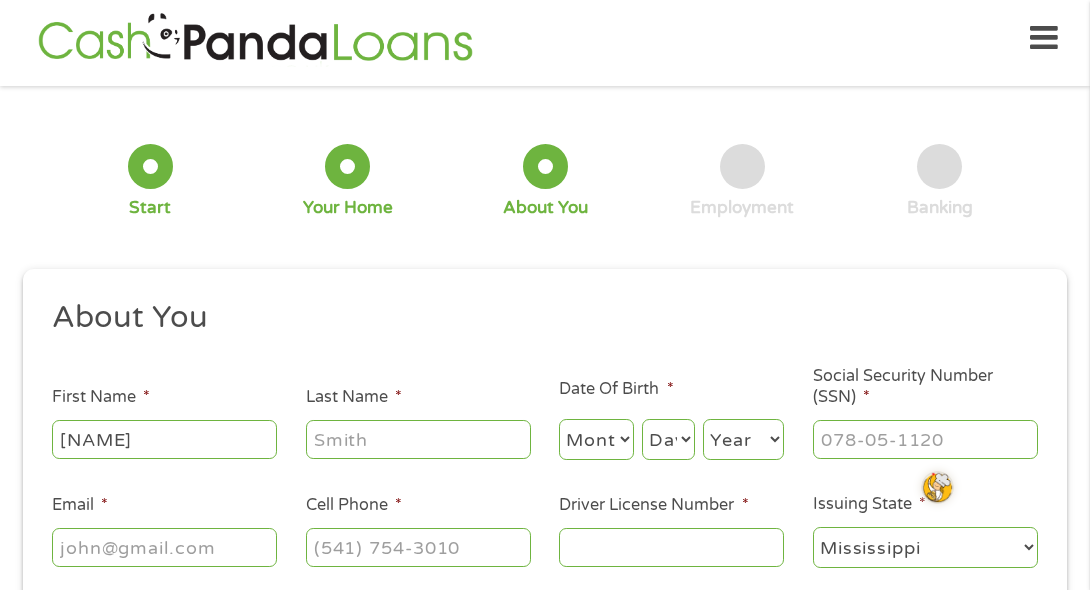 type on "[LAST NAME]" 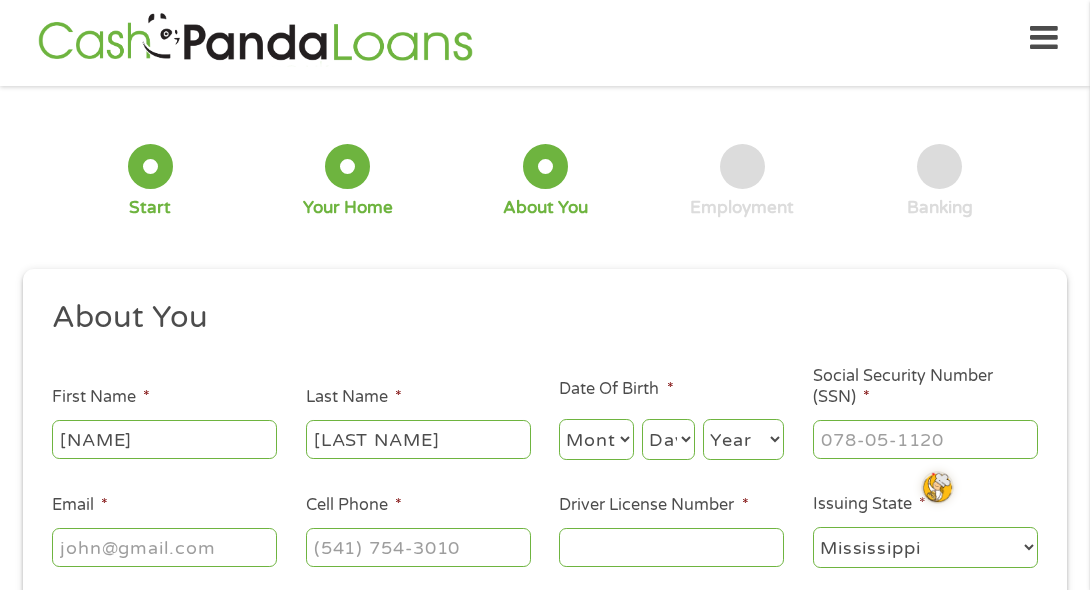 select on "5" 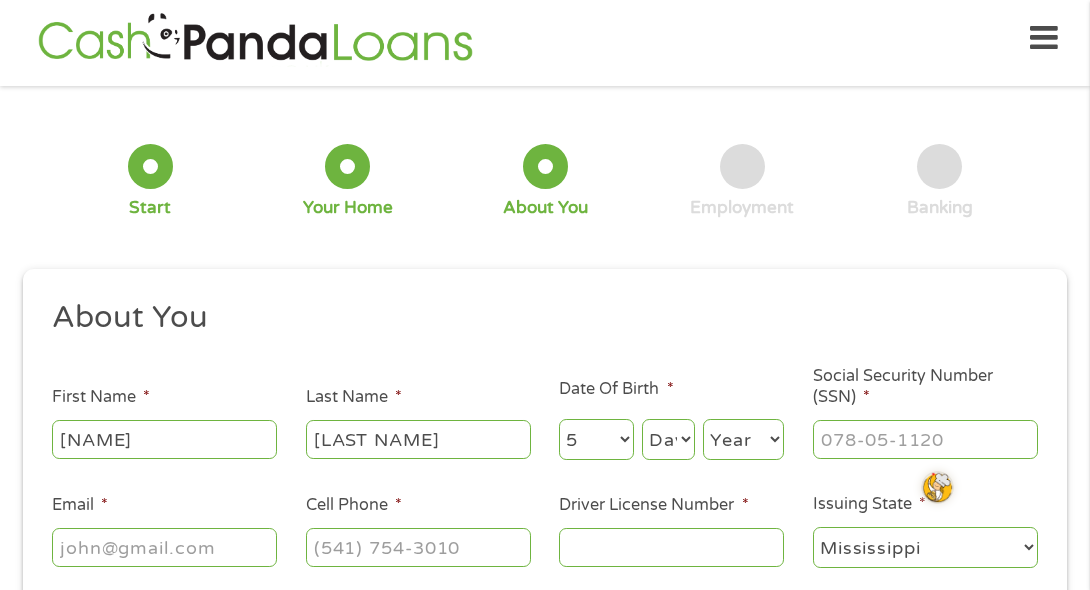 select on "13" 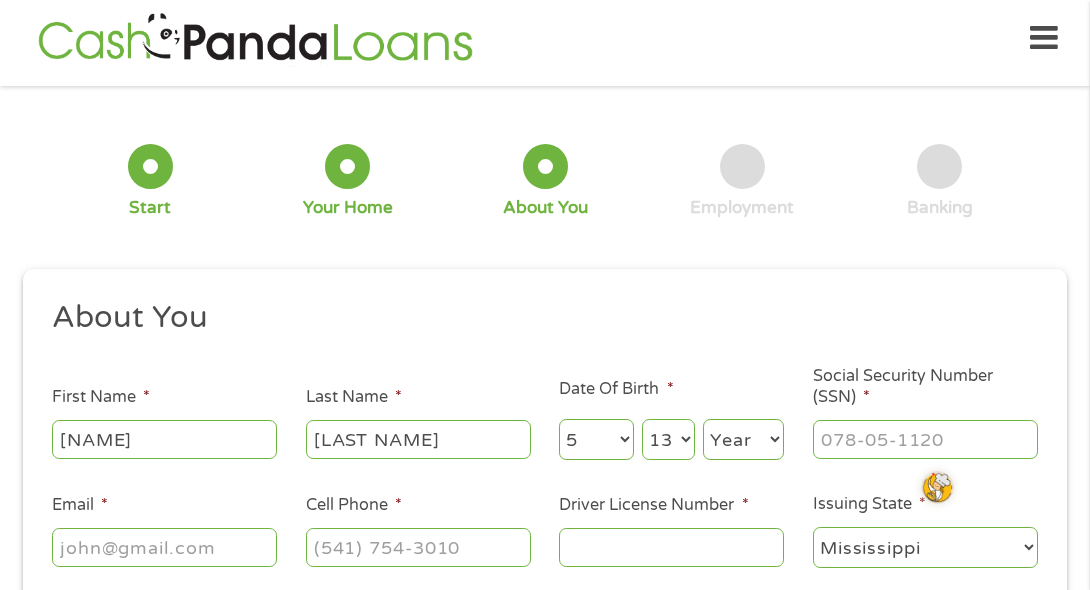 select on "1955" 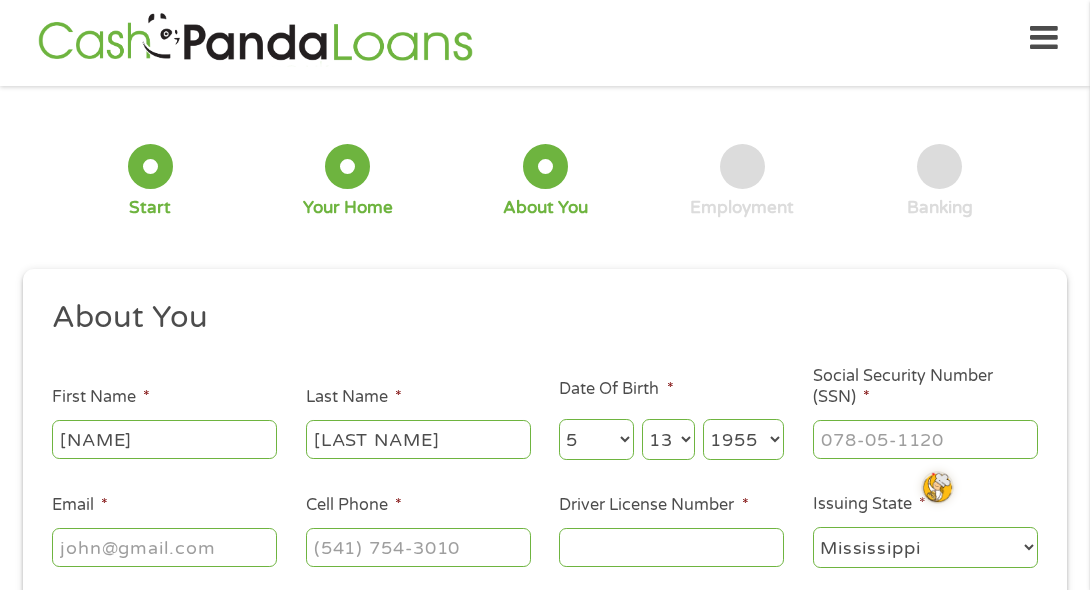 type on "[PHONE]" 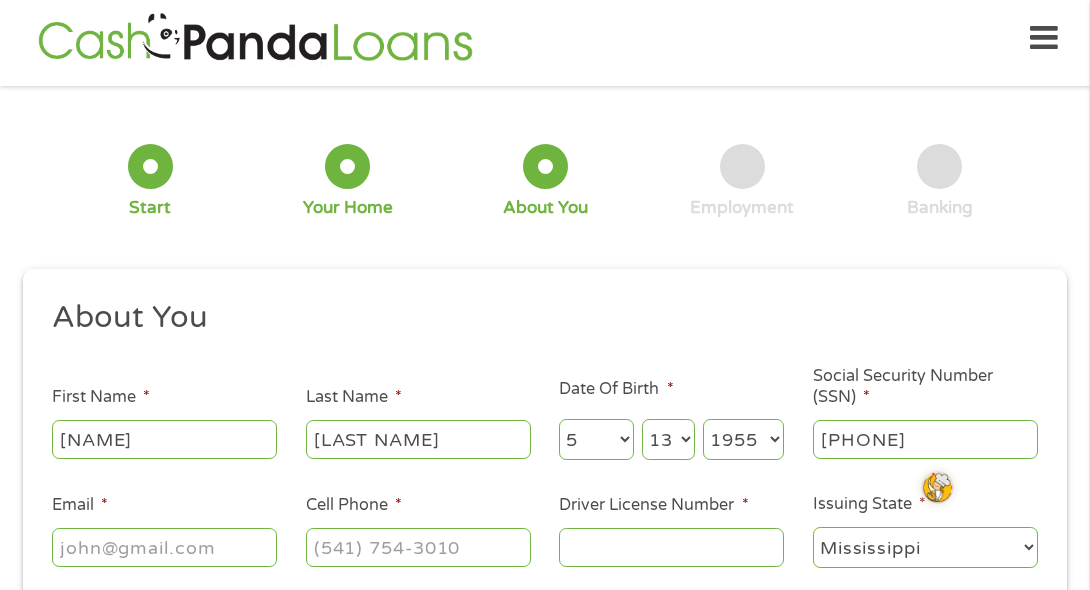 type on "[USERNAME]@[DOMAIN]" 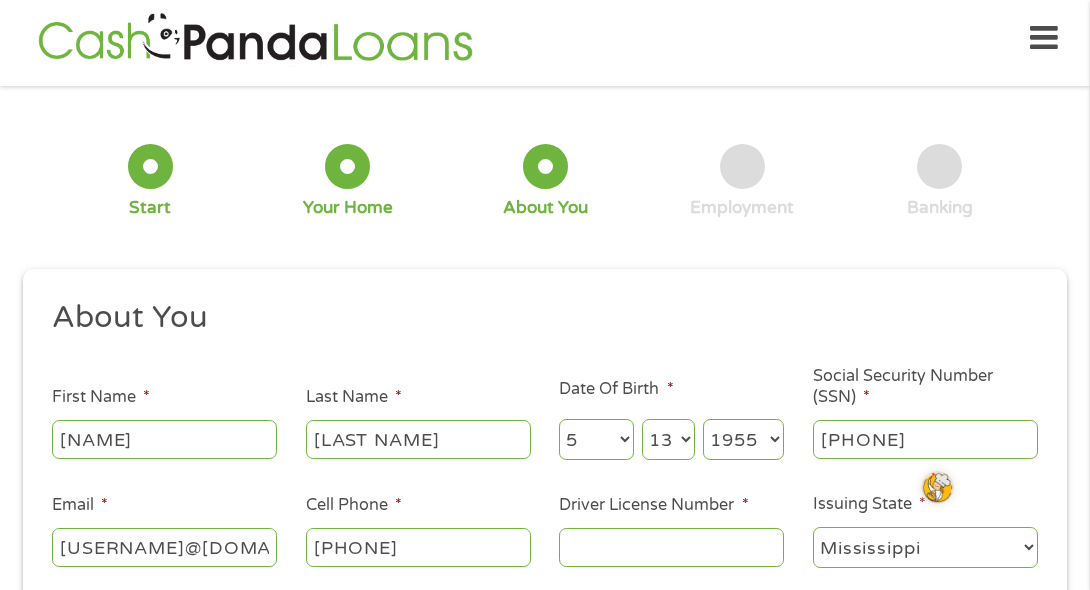 type on "[PHONE]" 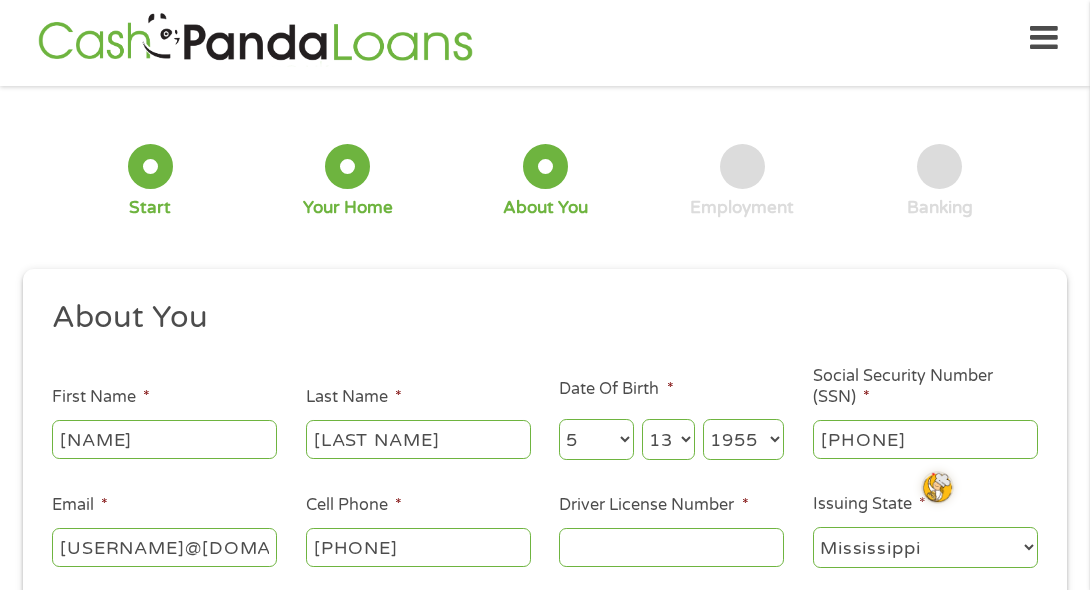 click on "[USERNAME]@[DOMAIN]" at bounding box center (164, 547) 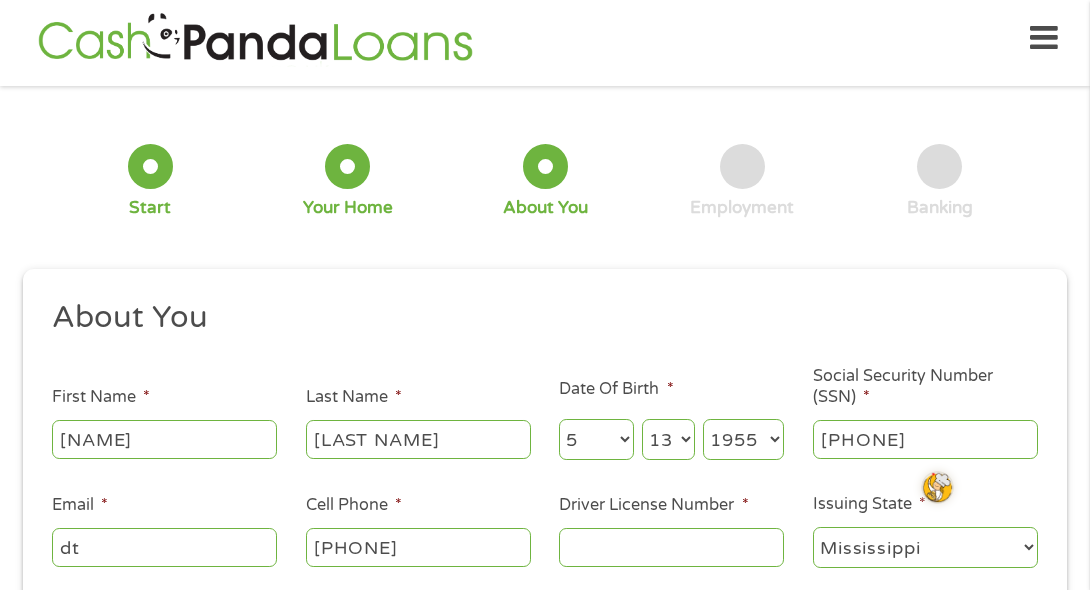 type on "t" 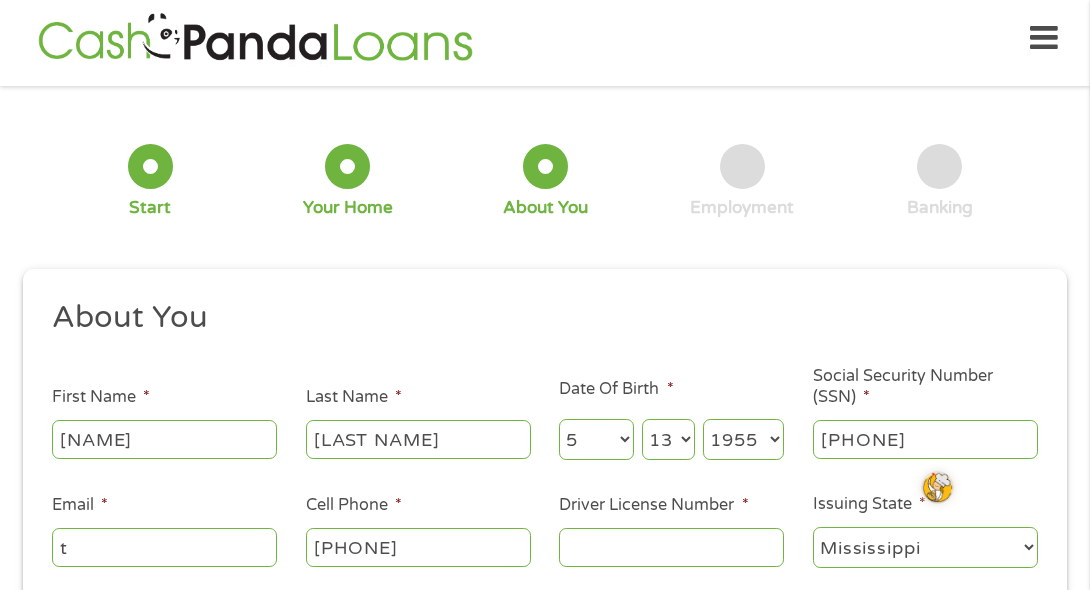 click on "t" at bounding box center (164, 547) 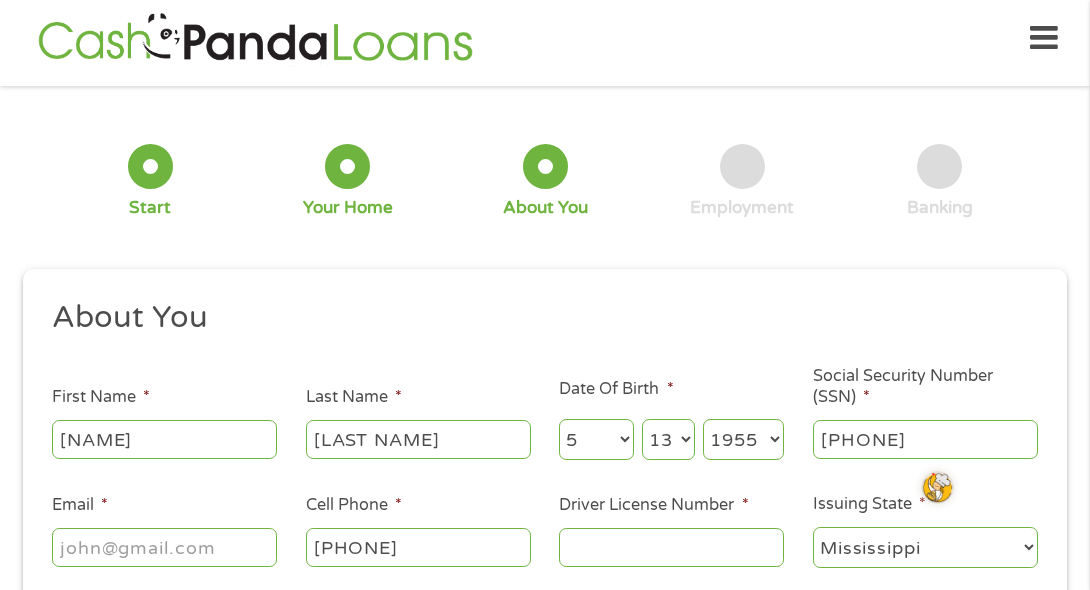 type on "K" 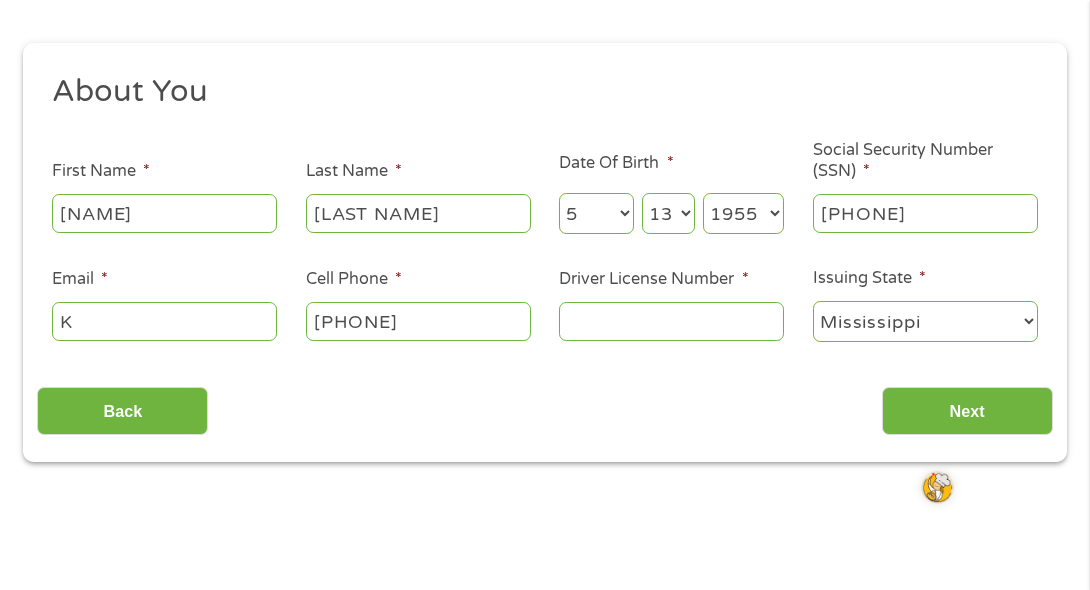 scroll, scrollTop: 275, scrollLeft: 0, axis: vertical 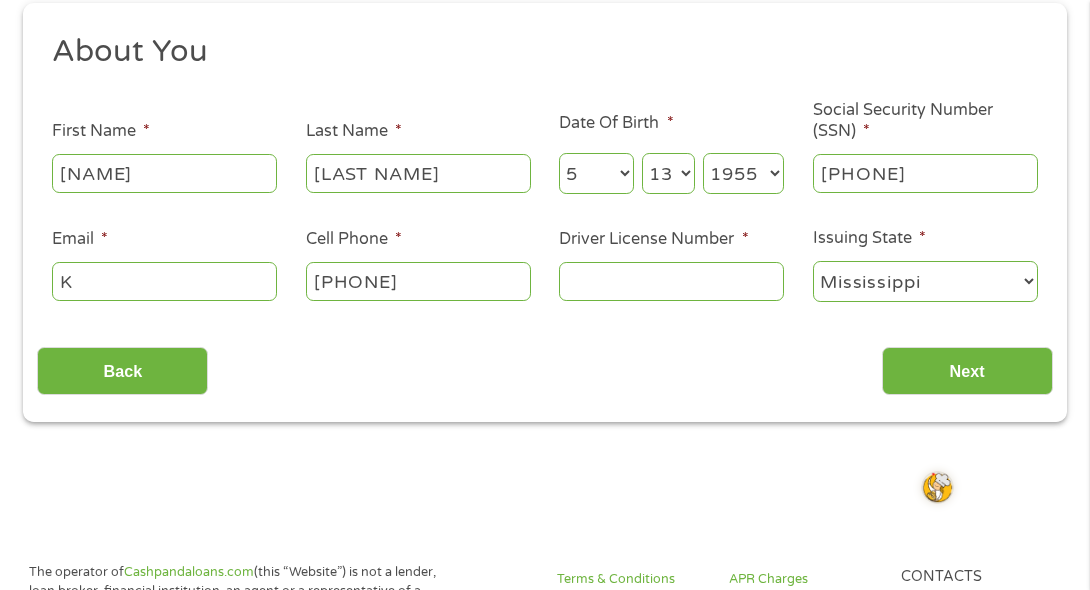 click on "K" at bounding box center (164, 281) 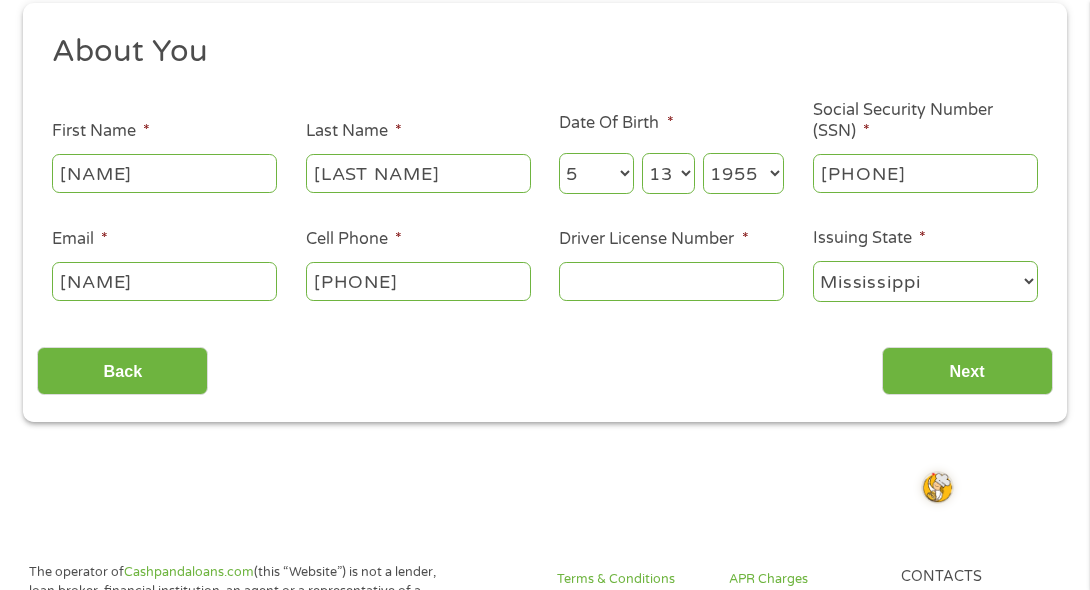 type on "K" 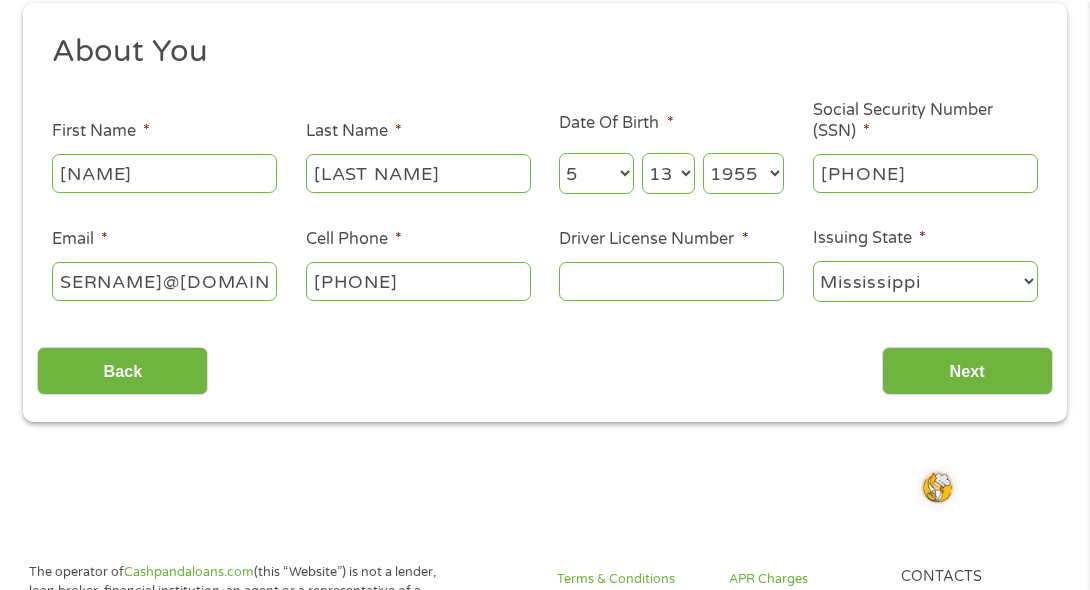 scroll, scrollTop: 0, scrollLeft: 43, axis: horizontal 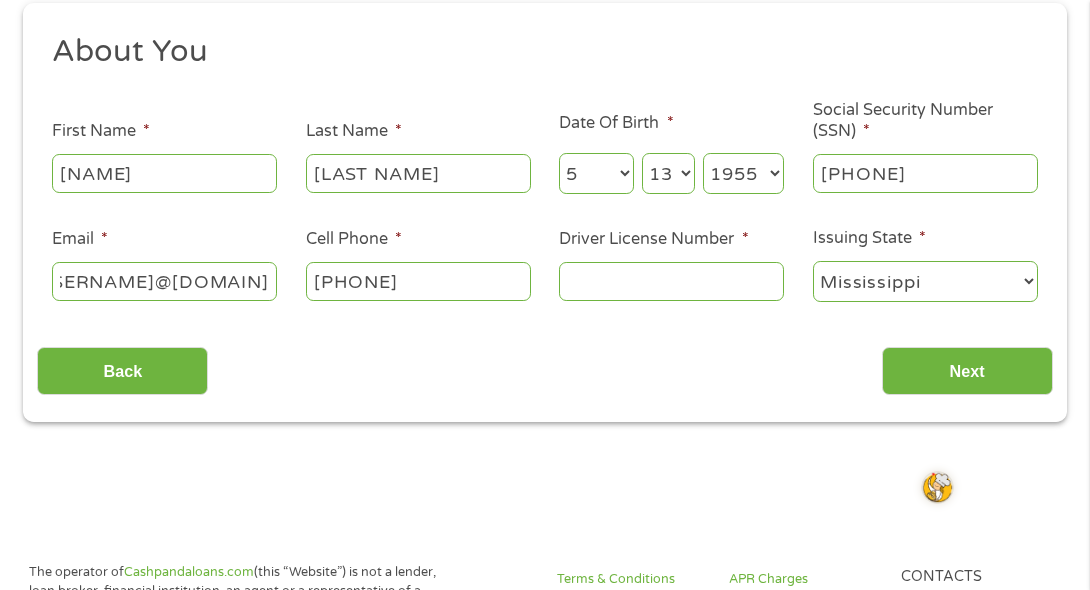 type on "[USERNAME]@[DOMAIN]" 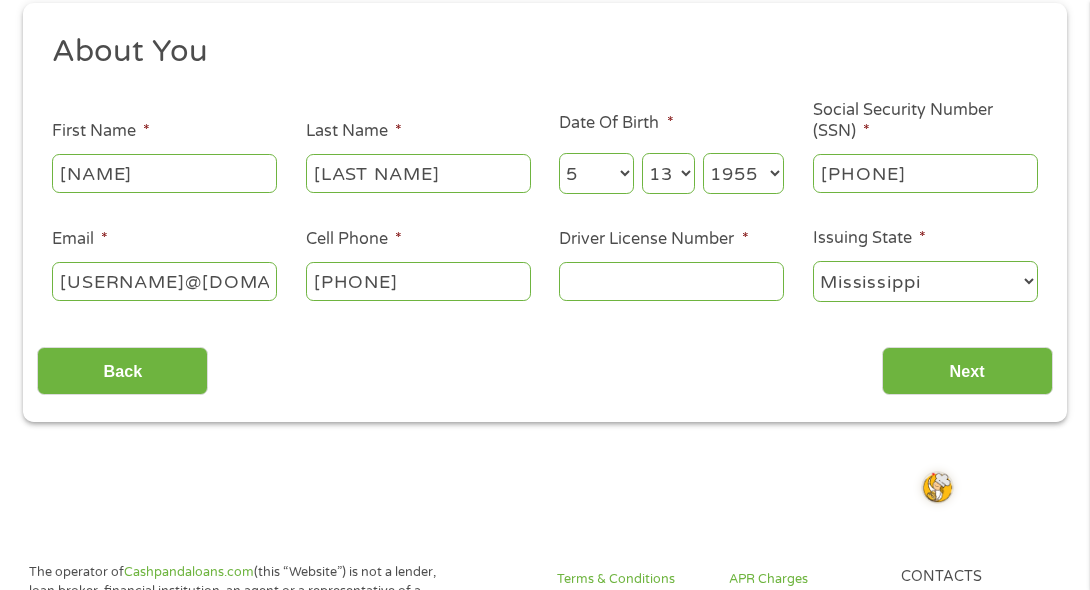 click on "Driver License Number *" at bounding box center [671, 281] 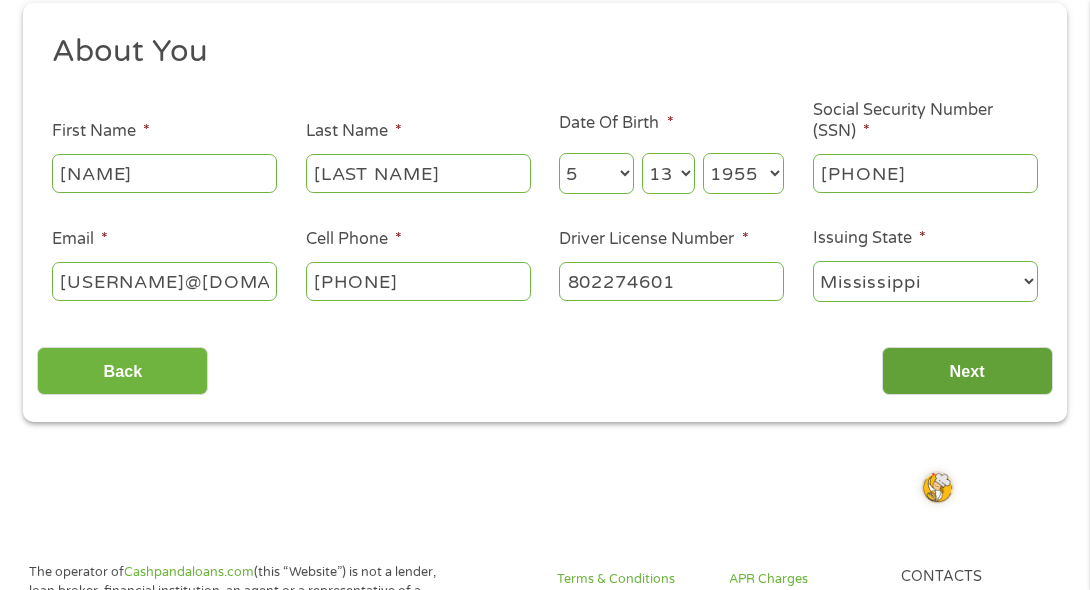 type on "802274601" 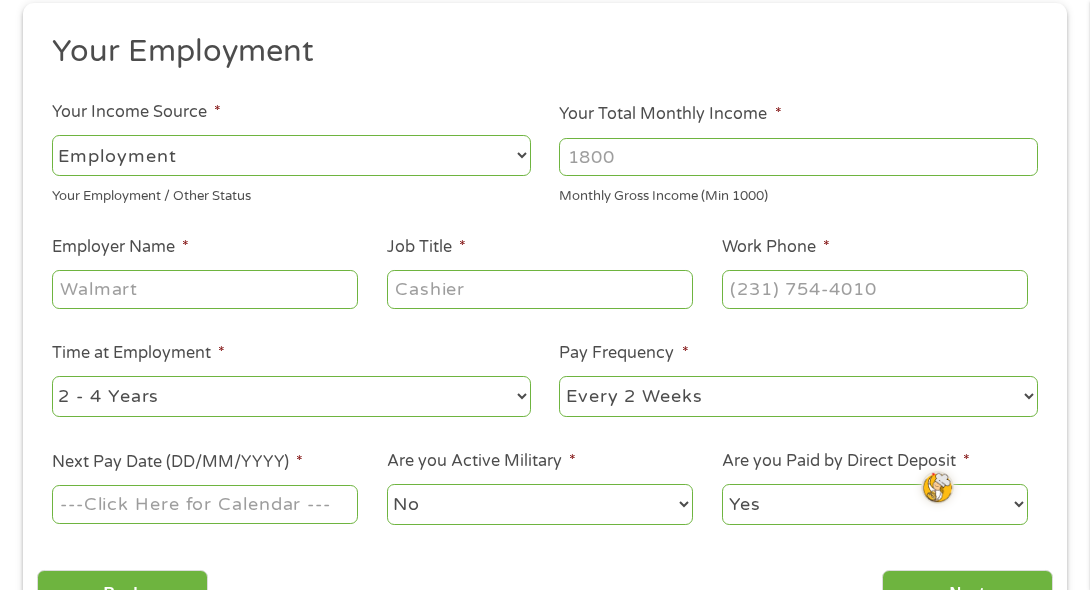scroll, scrollTop: 0, scrollLeft: 0, axis: both 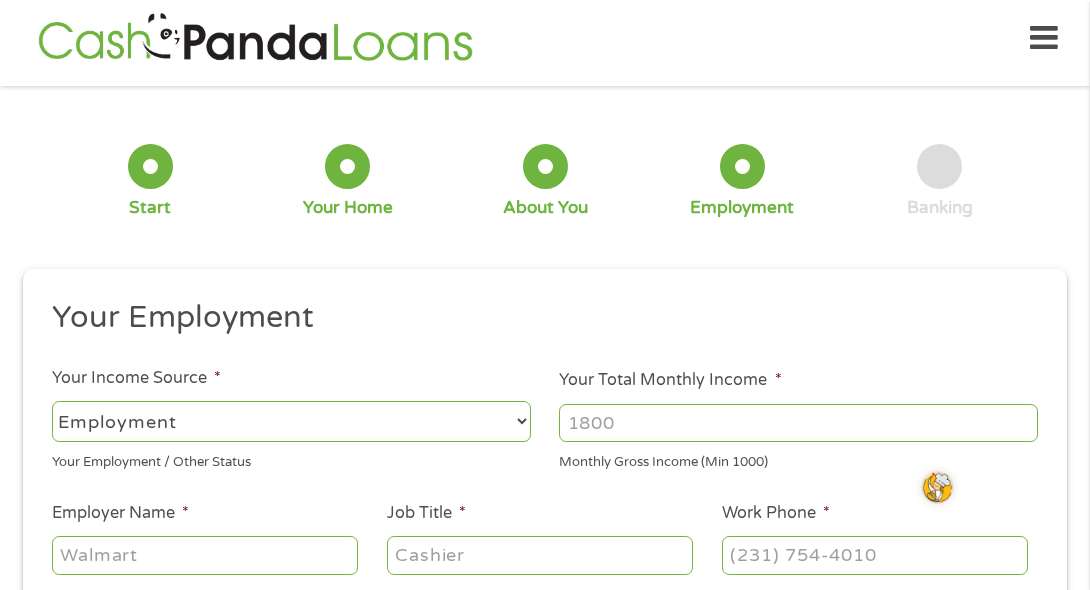click on "--- Choose one --- Employment Self Employed Benefits" at bounding box center (291, 421) 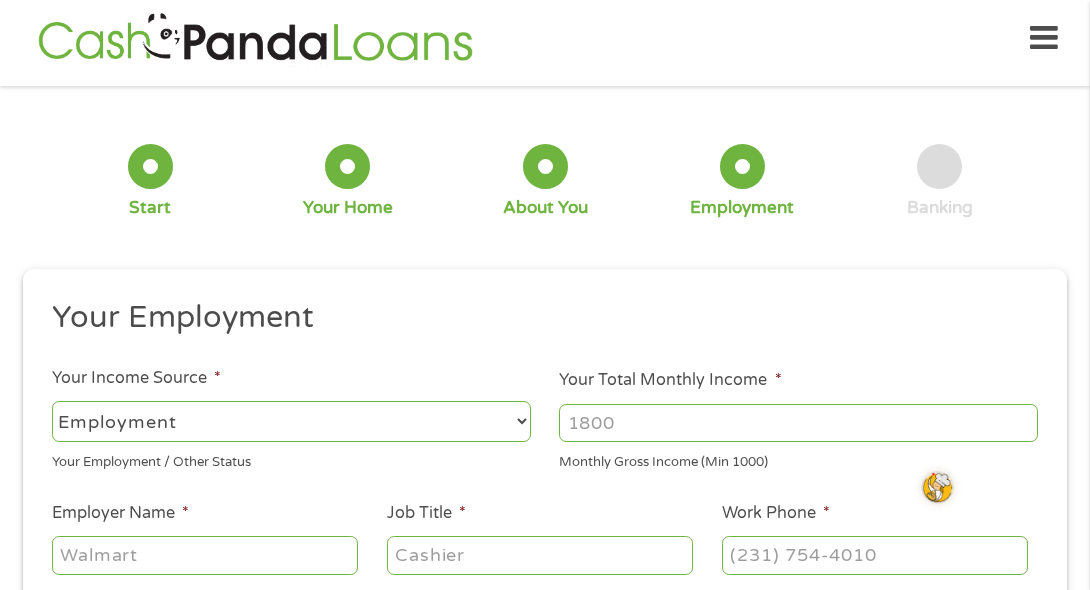 select on "benefits" 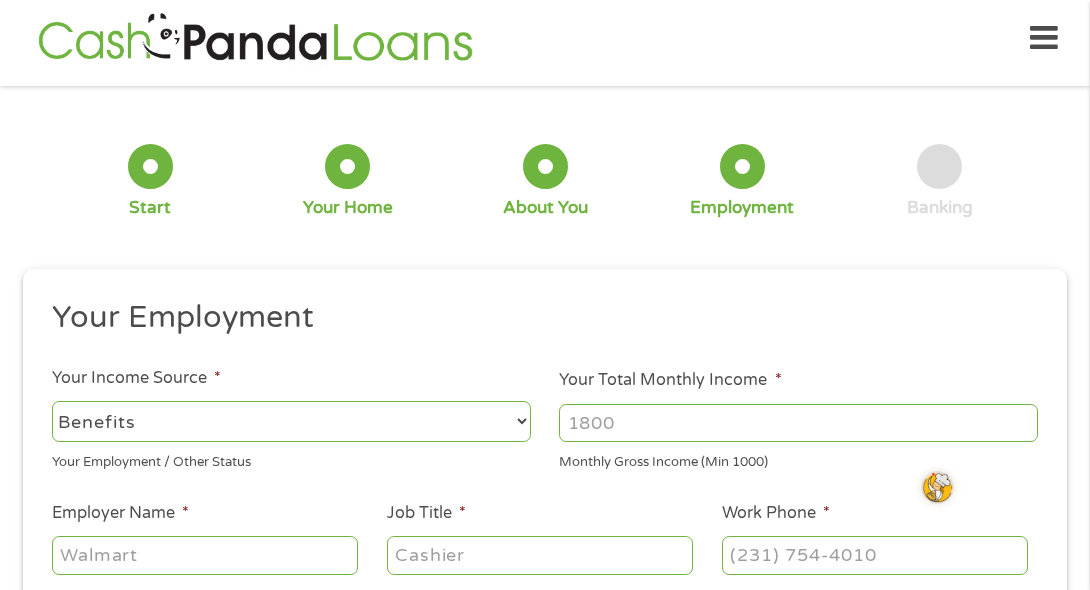 click on "--- Choose one --- Employment Self Employed Benefits" at bounding box center (291, 421) 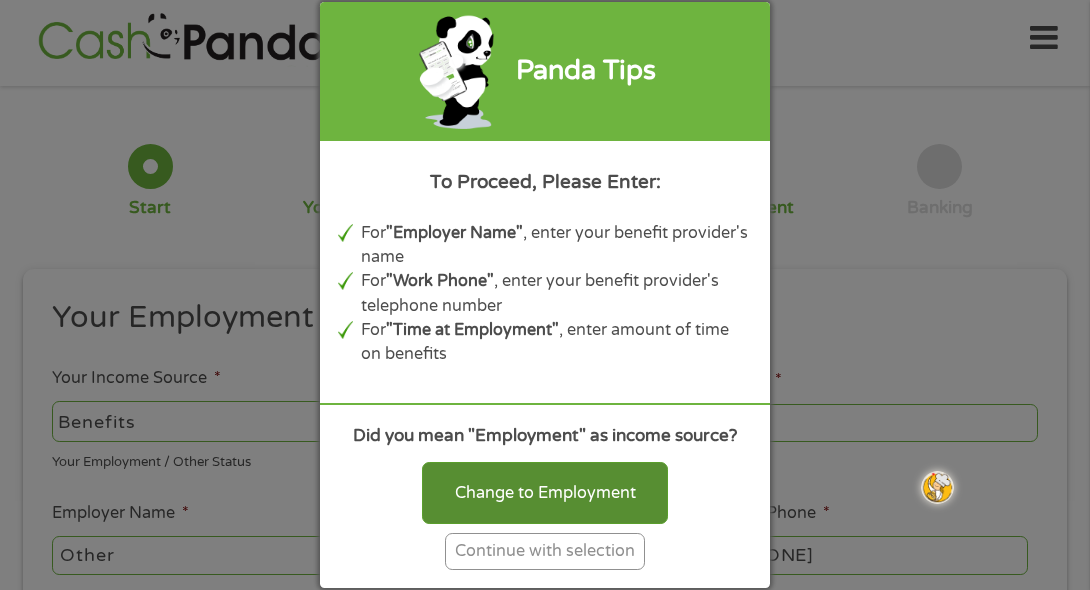 click on "Change to Employment" at bounding box center (545, 493) 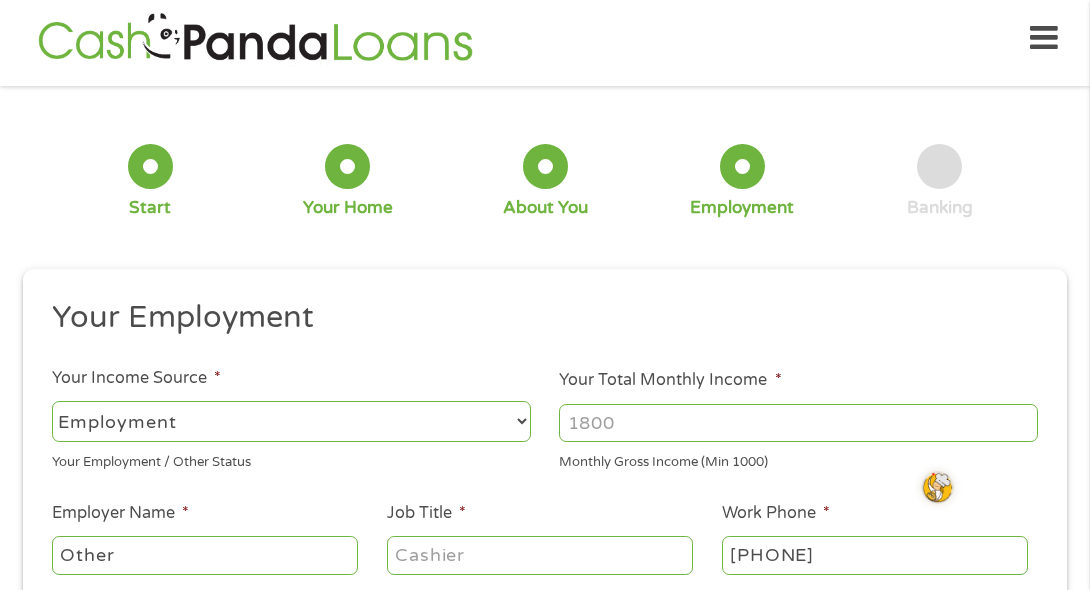 click on "Other" at bounding box center (205, 555) 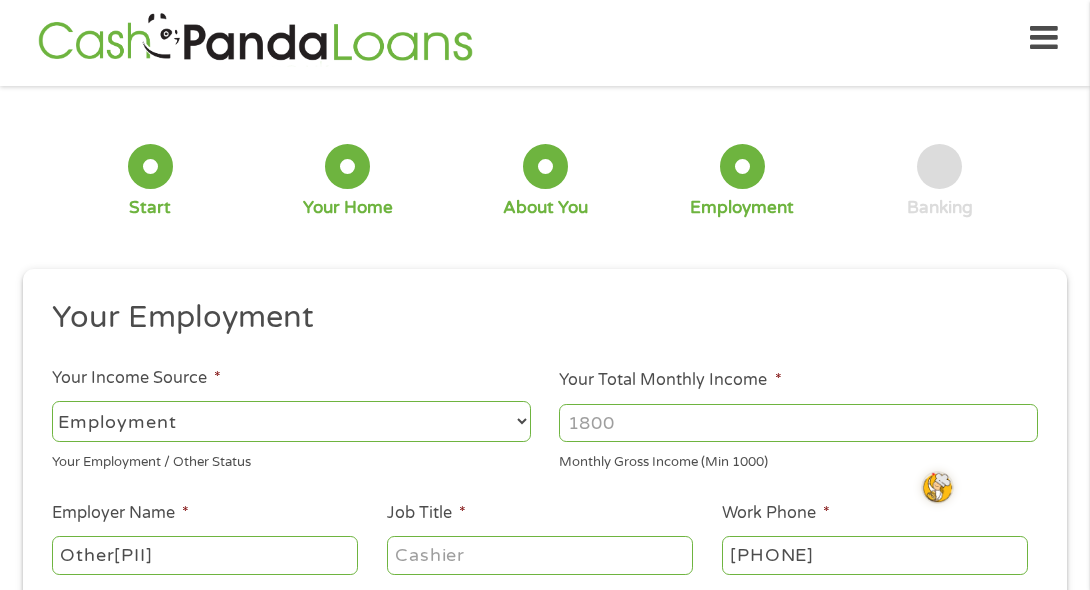 type on "Other[PII]" 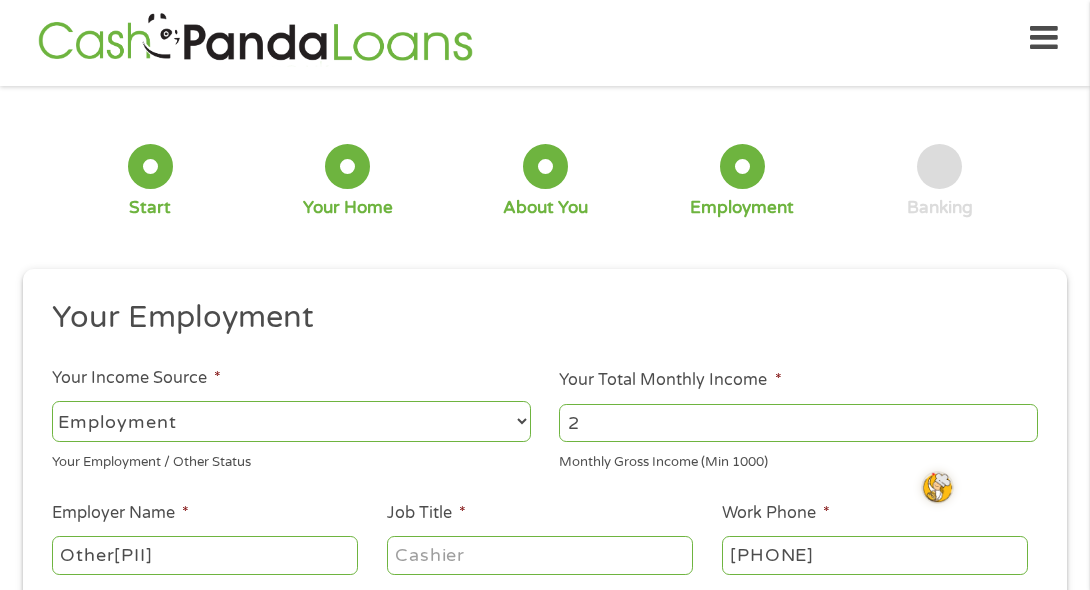 click on "2" at bounding box center (798, 423) 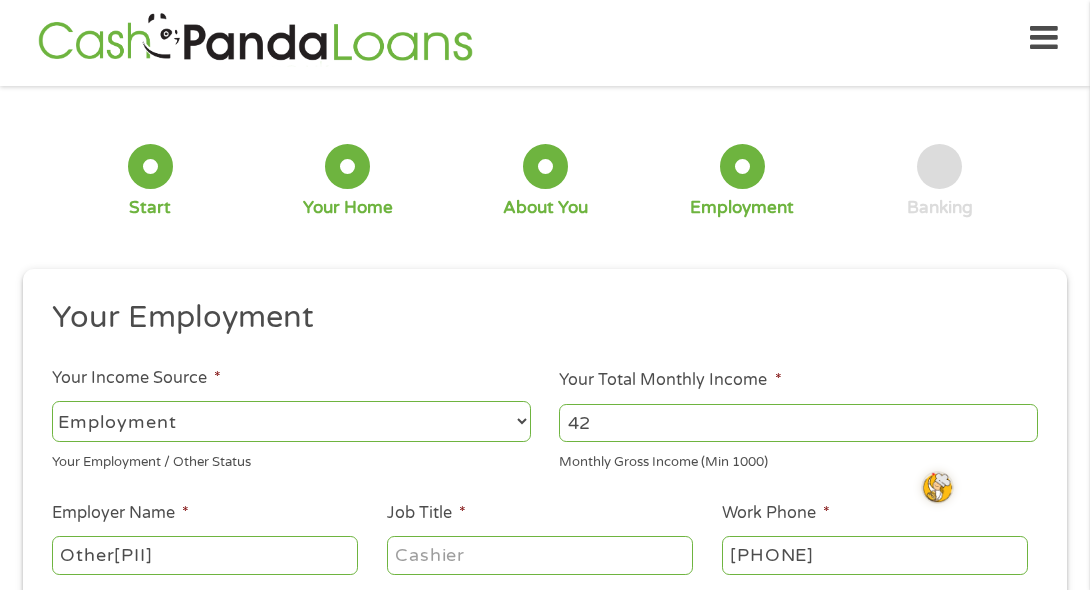 type on "2" 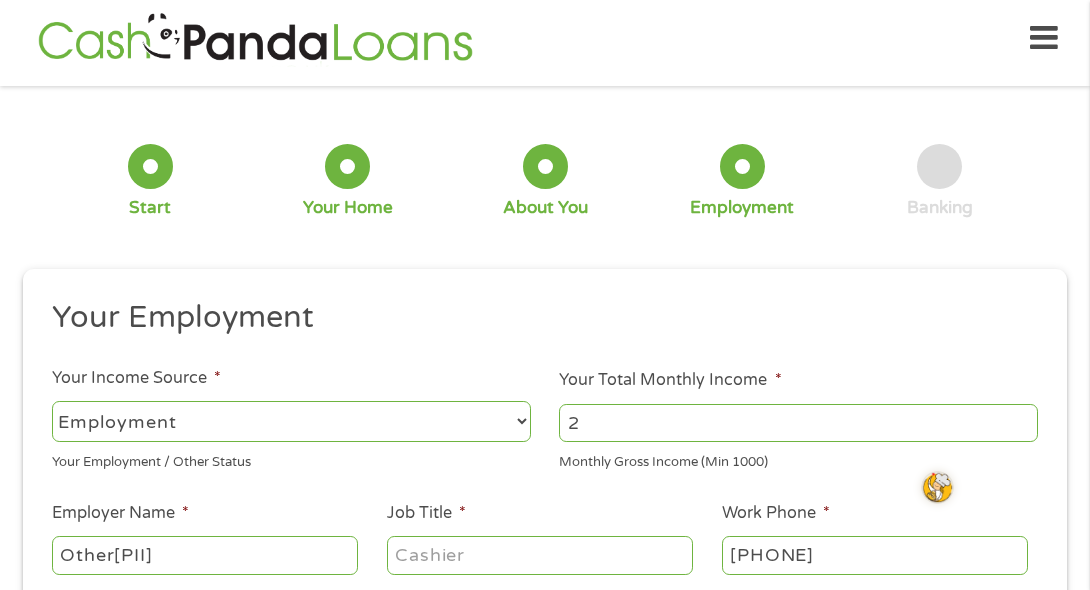 click on "2" at bounding box center [798, 423] 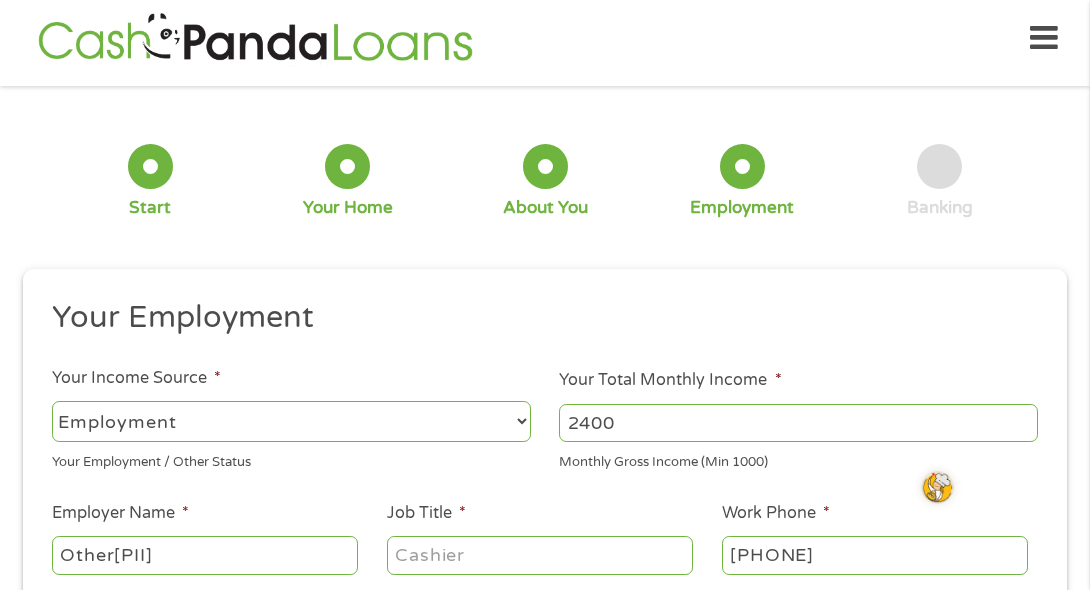 type on "2400" 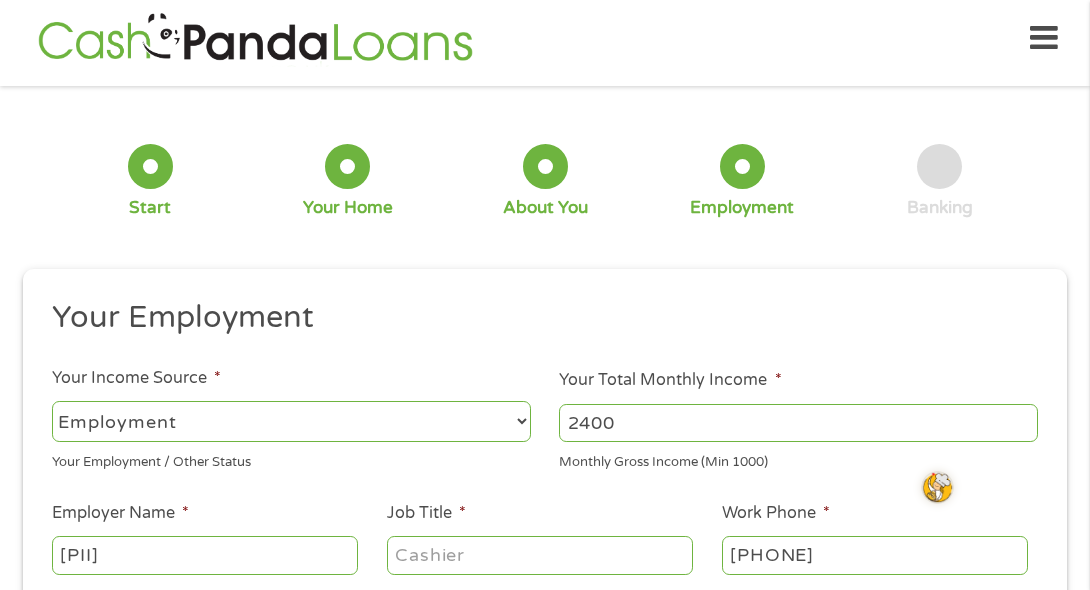type on "[PII]" 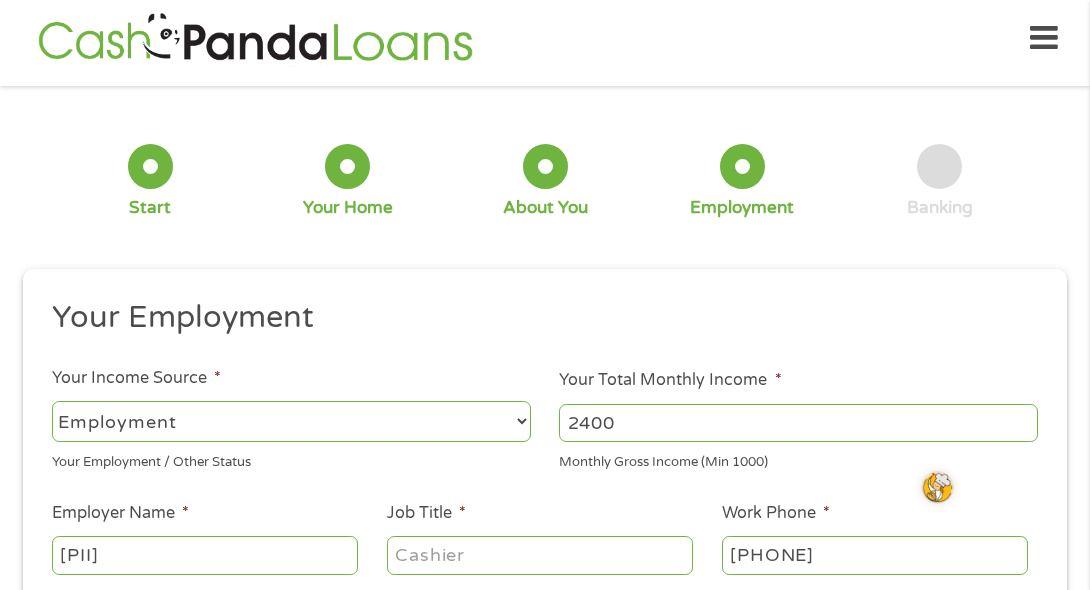 select on "benefits" 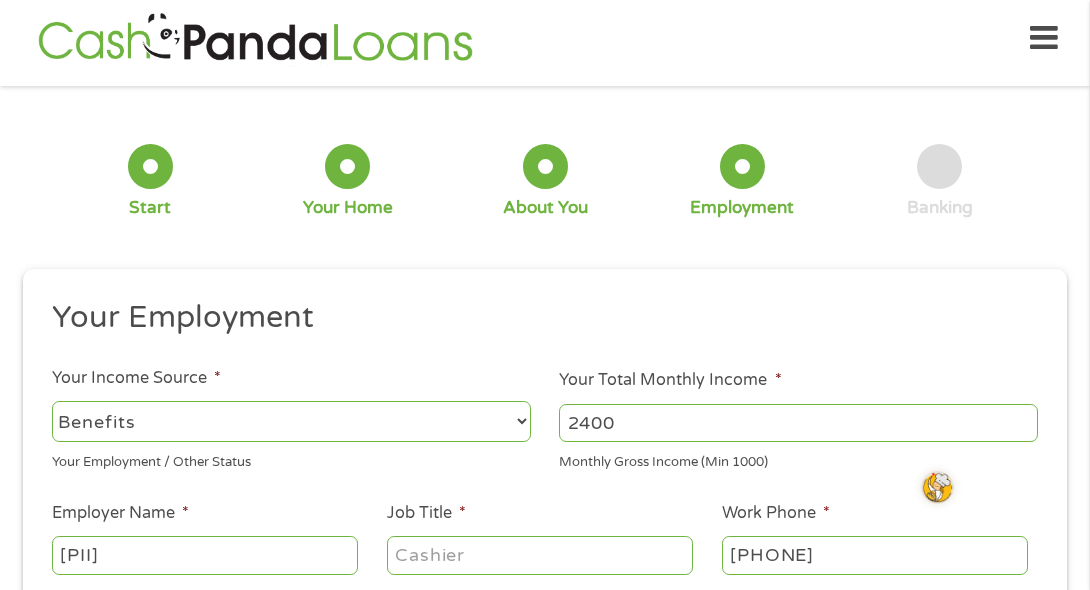 click on "--- Choose one --- Employment Self Employed Benefits" at bounding box center [291, 421] 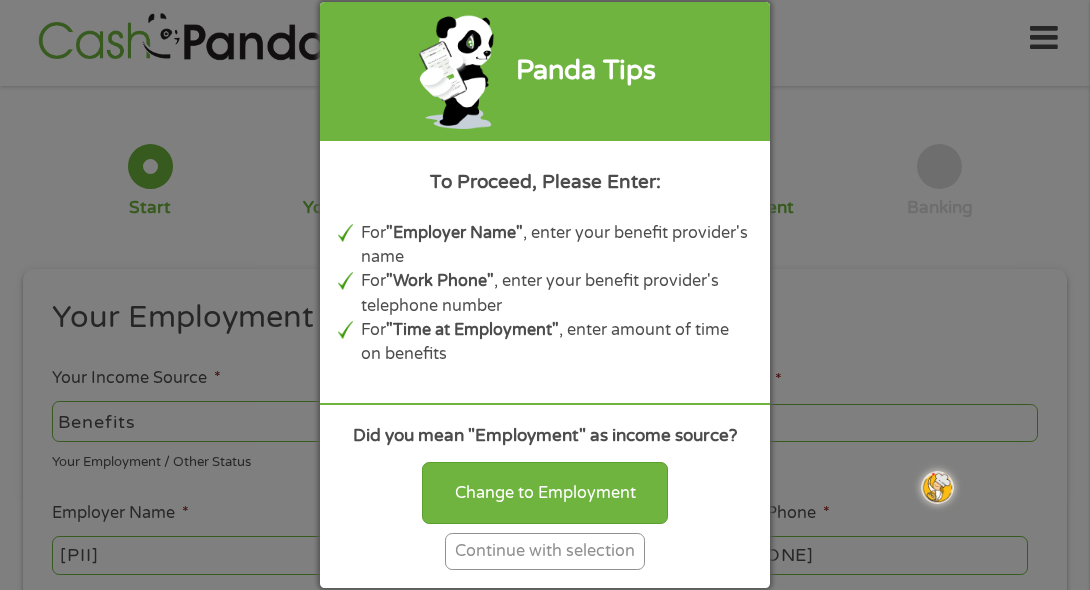 click on "Continue with selection" at bounding box center [545, 551] 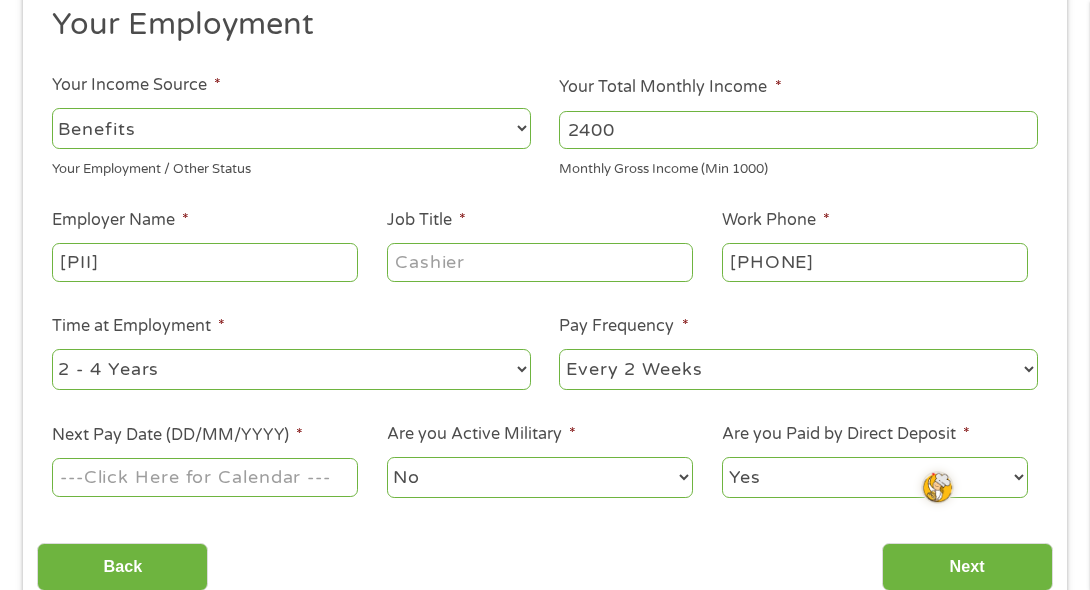 scroll, scrollTop: 342, scrollLeft: 0, axis: vertical 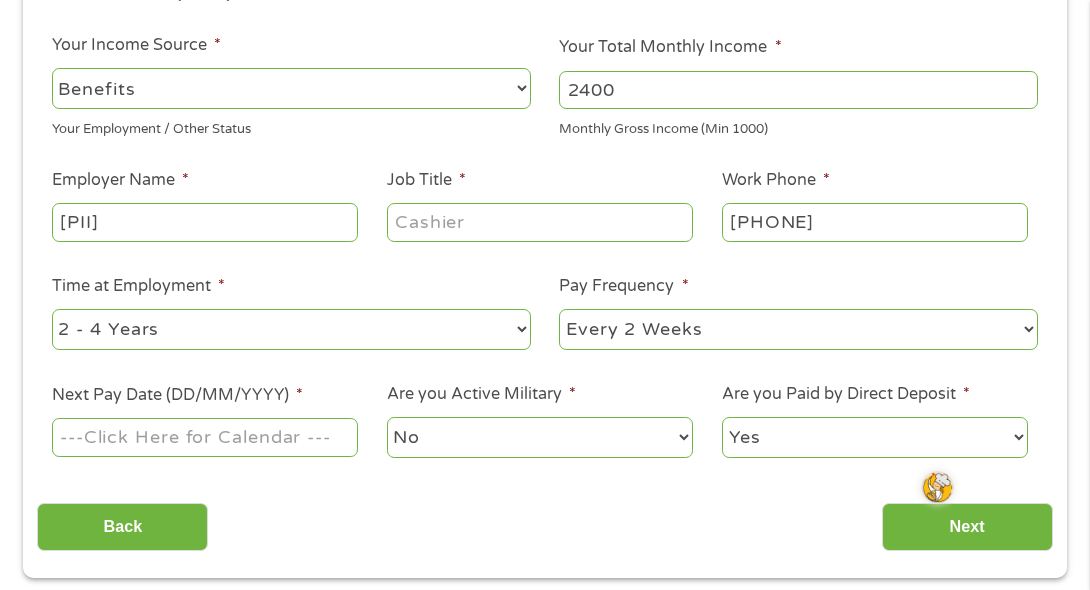 click on "--- Choose one --- 1 Year or less 1 - 2 Years 2 - 4 Years Over 4 Years" at bounding box center [291, 329] 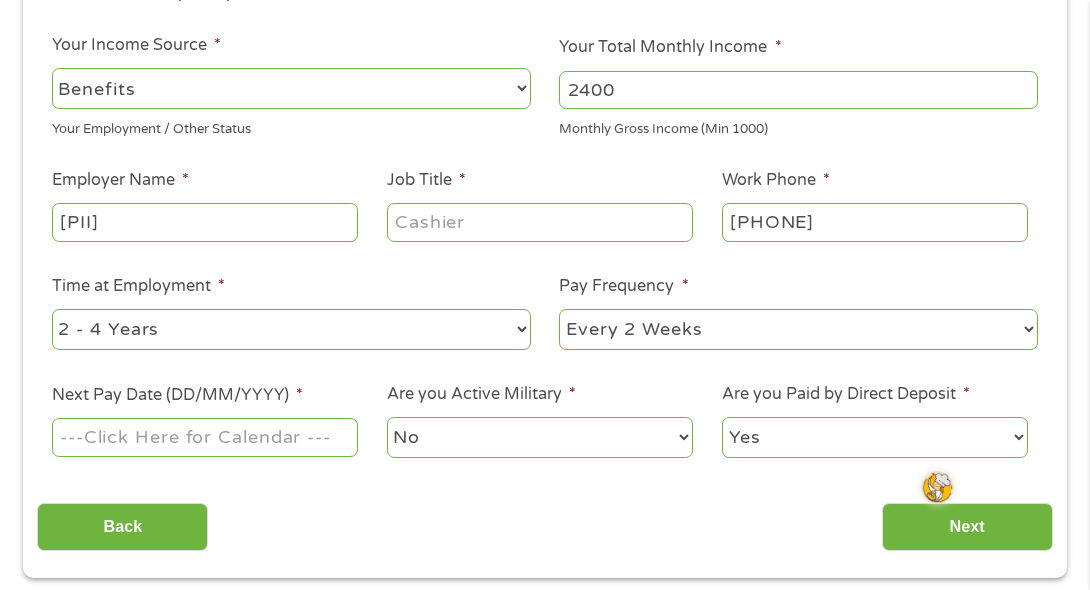 select on "60months" 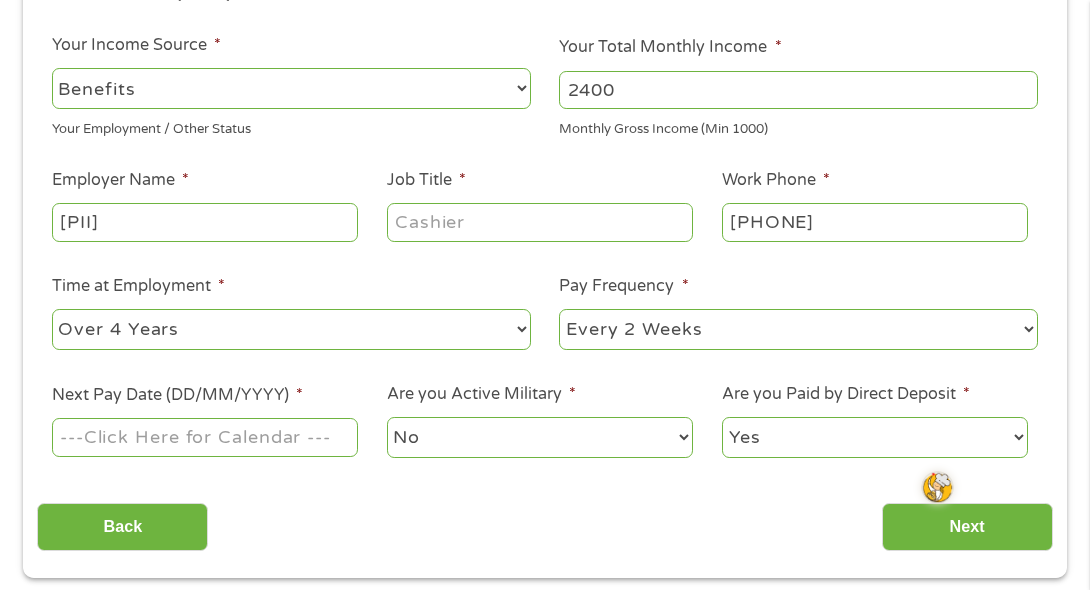 click on "--- Choose one --- 1 Year or less 1 - 2 Years 2 - 4 Years Over 4 Years" at bounding box center [291, 329] 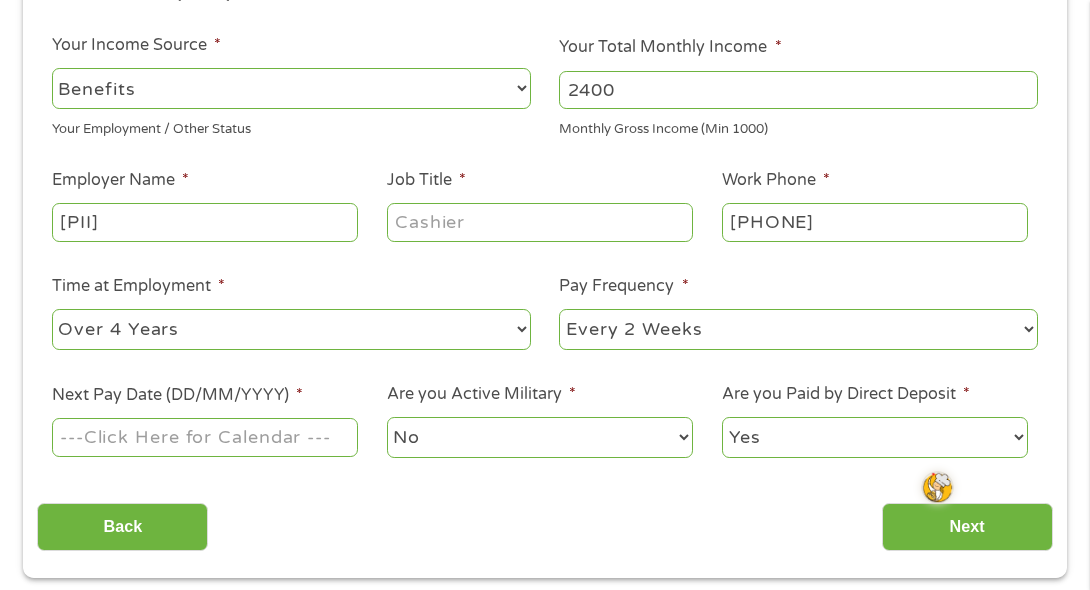 drag, startPoint x: 1009, startPoint y: 332, endPoint x: 1016, endPoint y: 36, distance: 296.08276 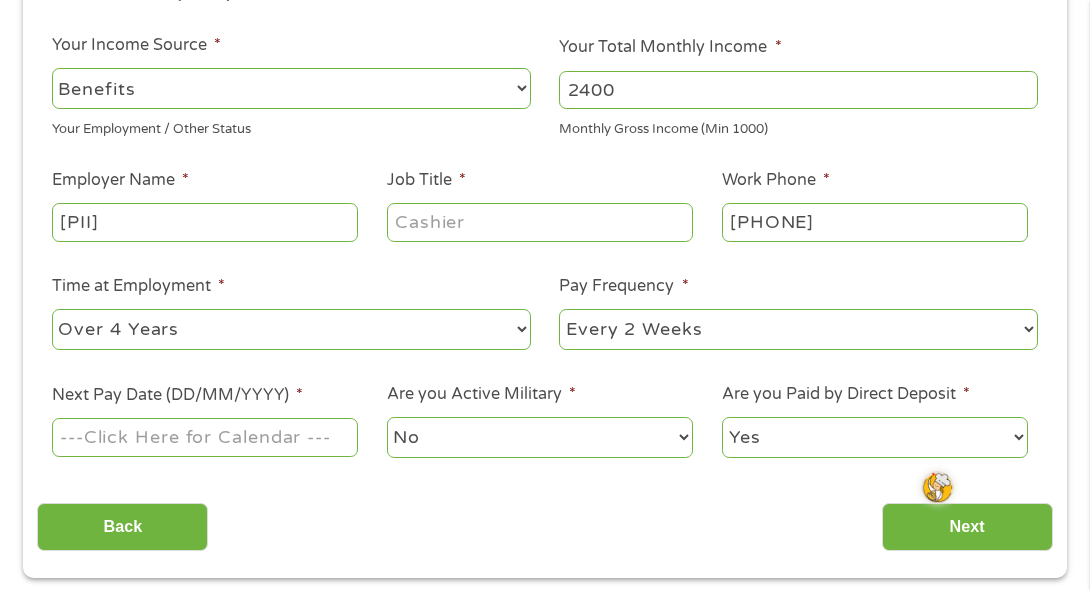 select on "monthly" 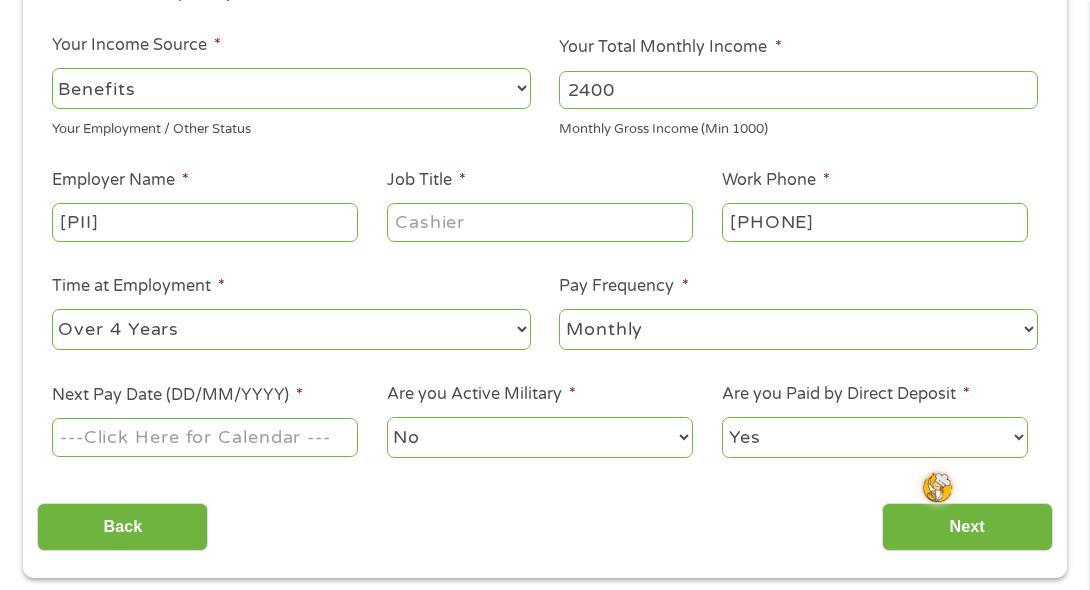click on "--- Choose one --- Every 2 Weeks Every Week Monthly Semi-Monthly" at bounding box center [798, 329] 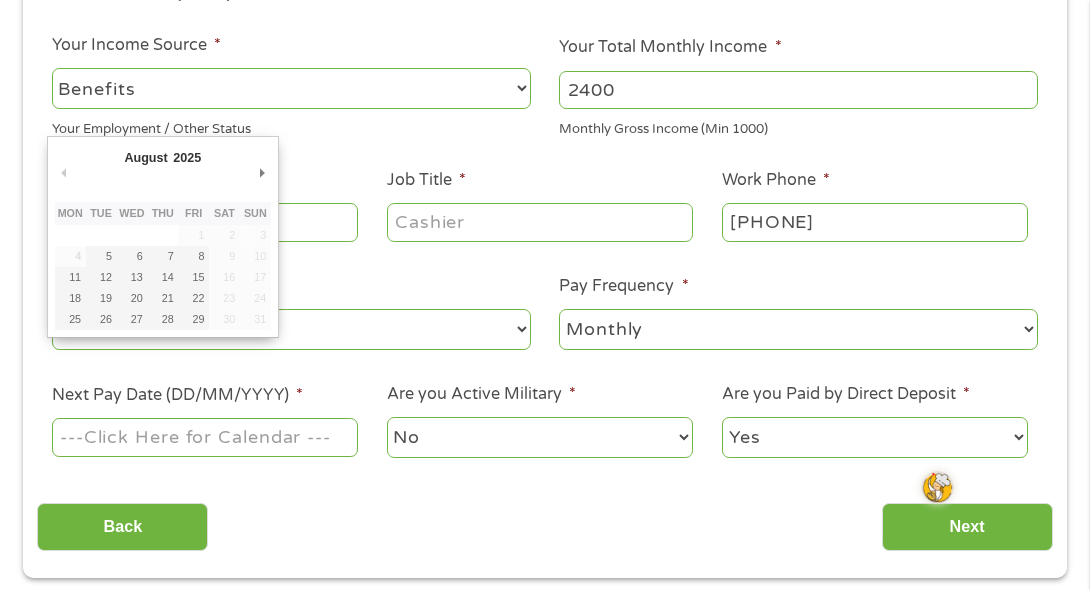 click on "Next Pay Date (DD/MM/YYYY) *" at bounding box center (205, 437) 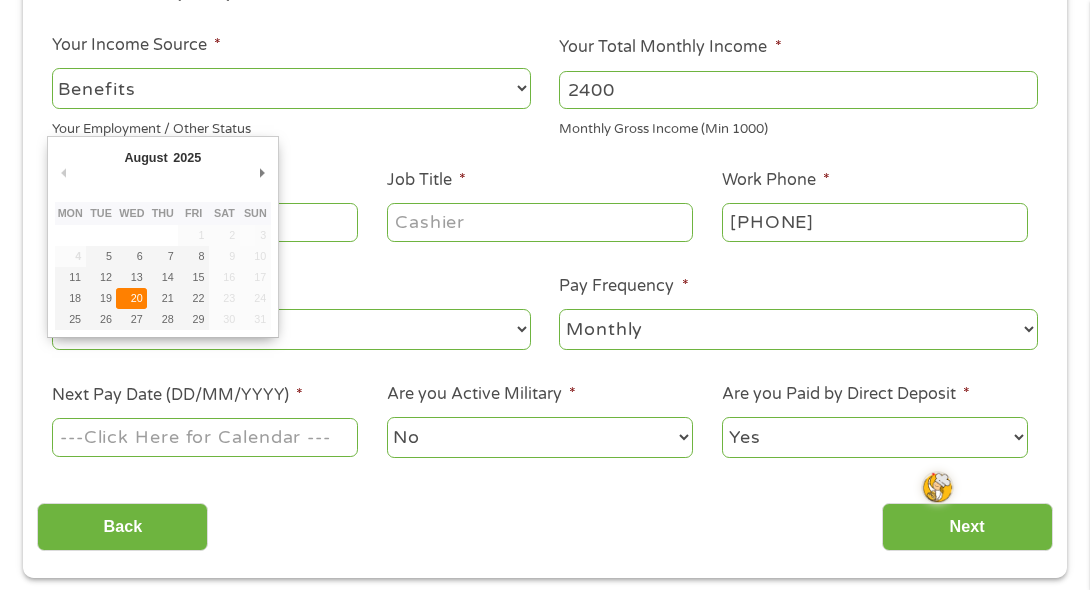 type on "[DD]/[MM]/[YYYY]" 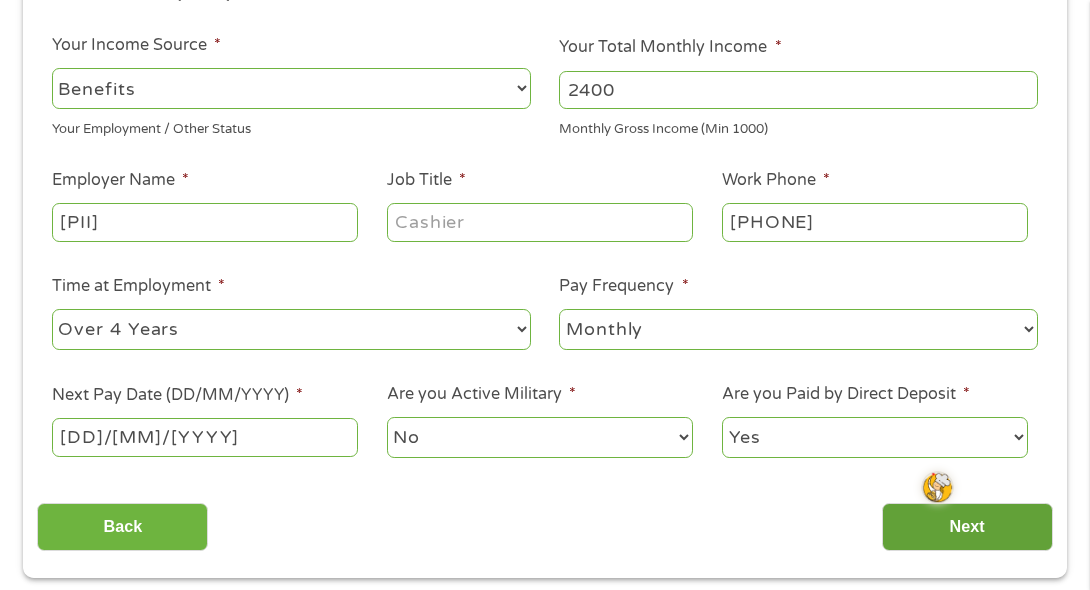 click on "Next" at bounding box center [967, 527] 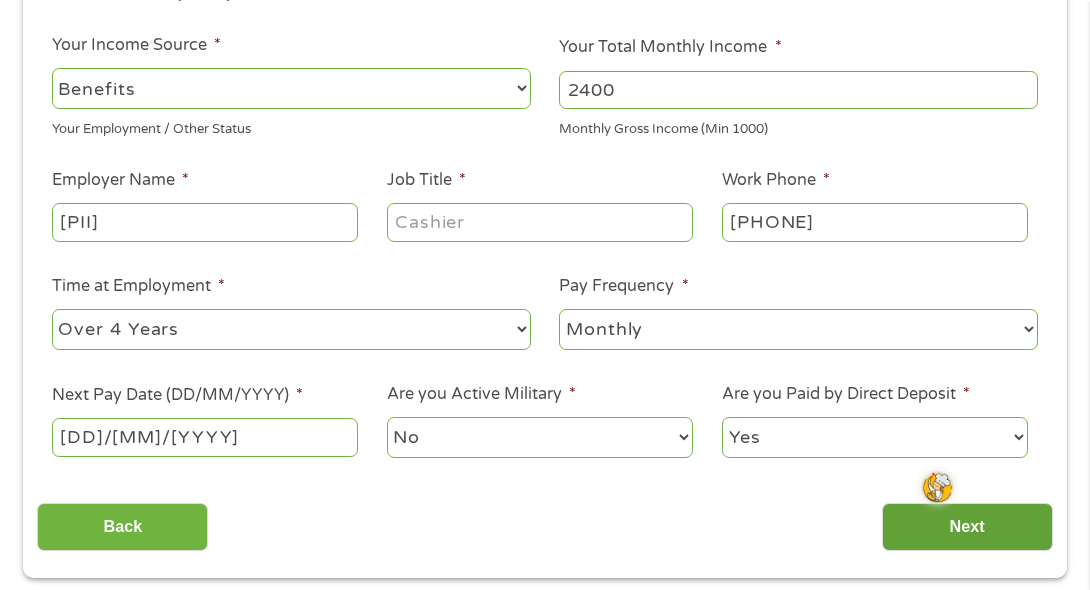 scroll, scrollTop: 0, scrollLeft: 0, axis: both 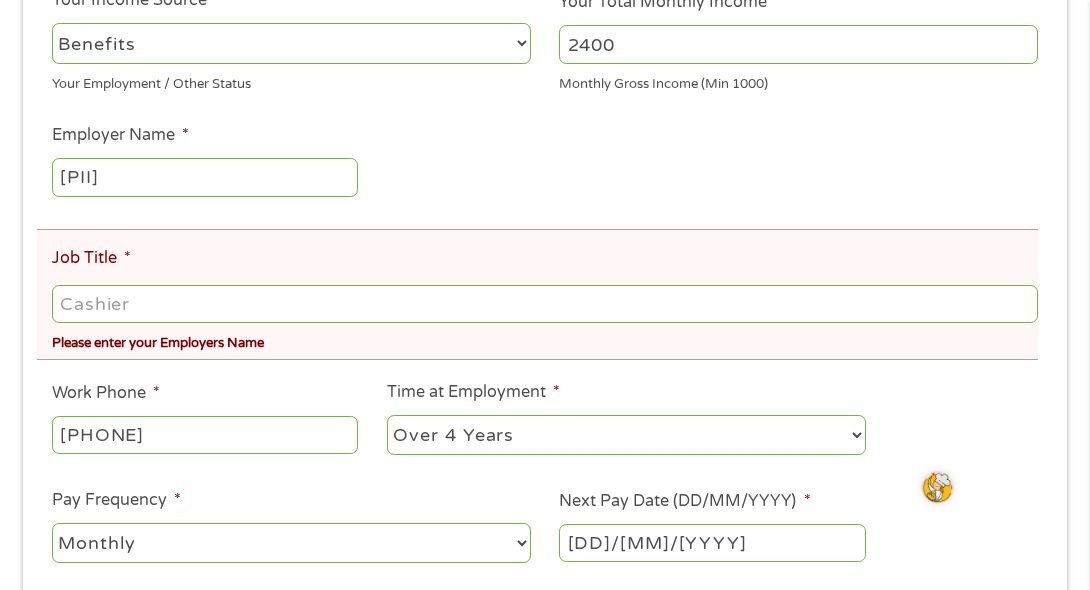 click on "Job Title *" at bounding box center (545, 304) 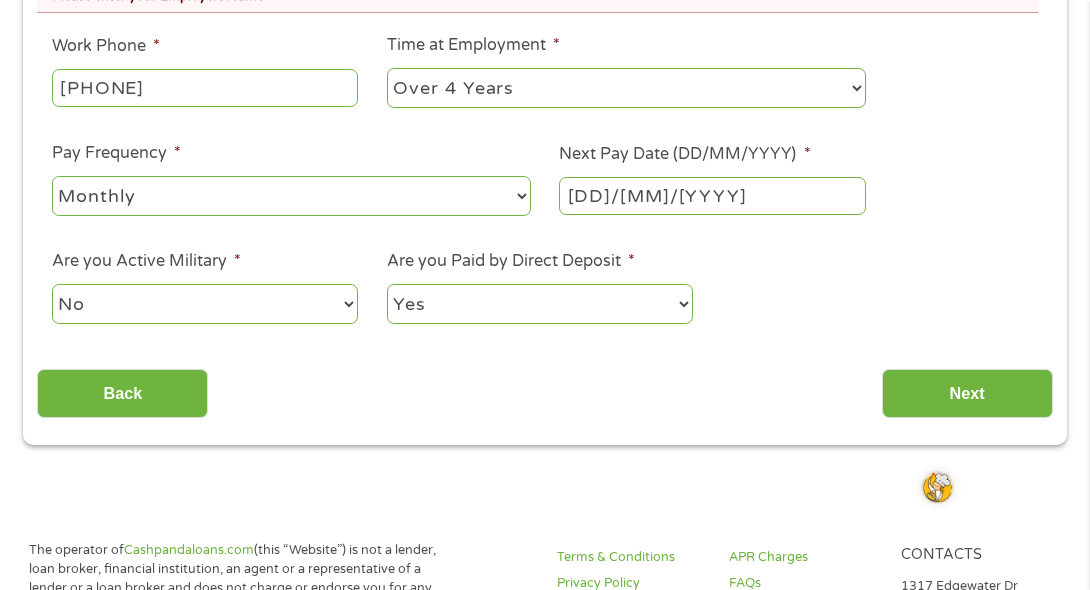 scroll, scrollTop: 849, scrollLeft: 0, axis: vertical 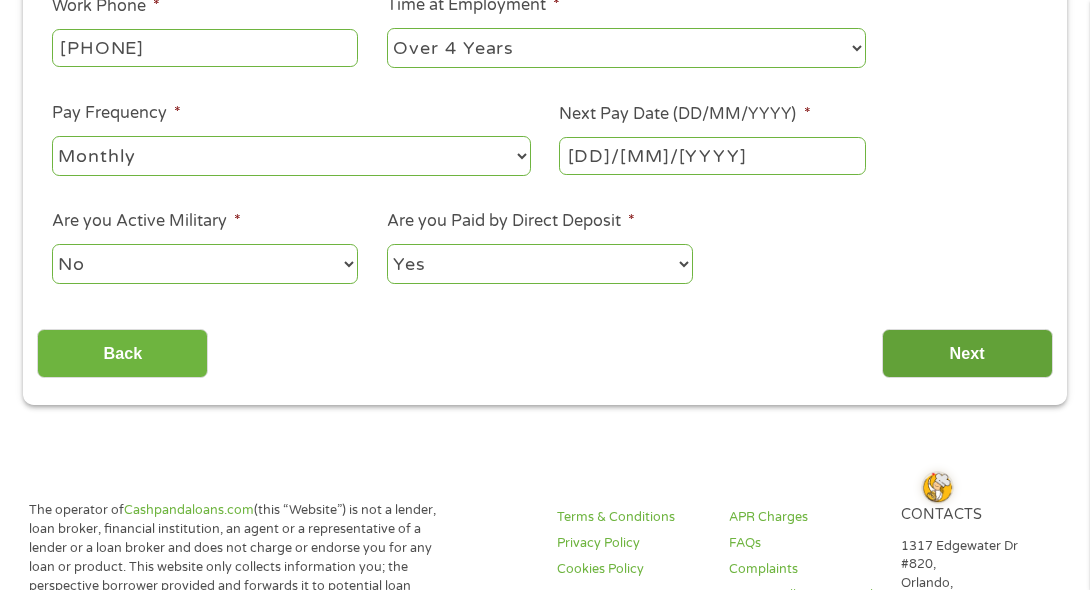 type on "[OCCUPATION]" 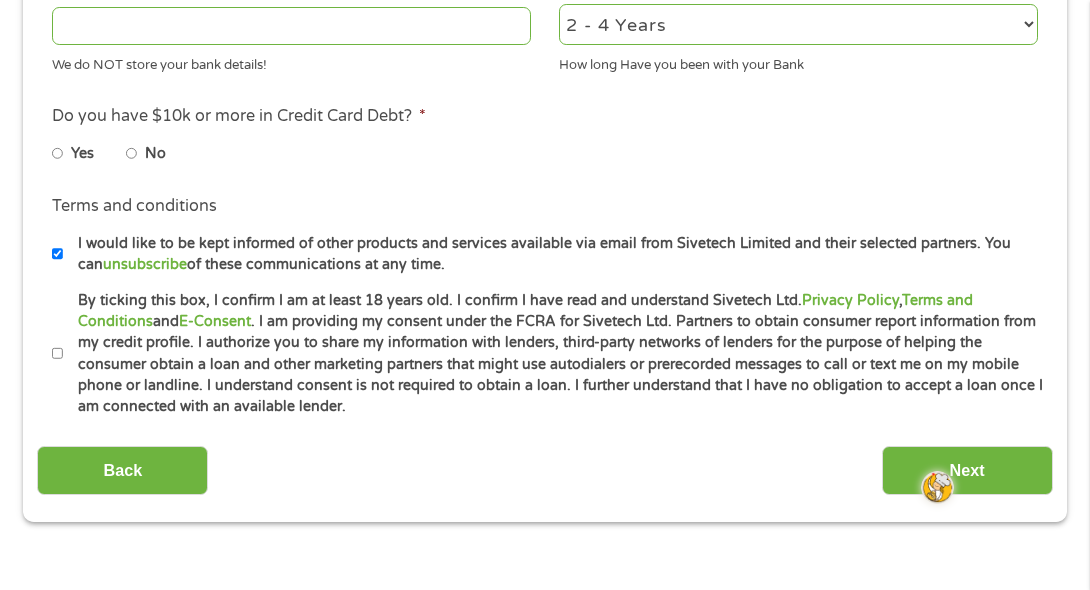 scroll, scrollTop: 681, scrollLeft: 0, axis: vertical 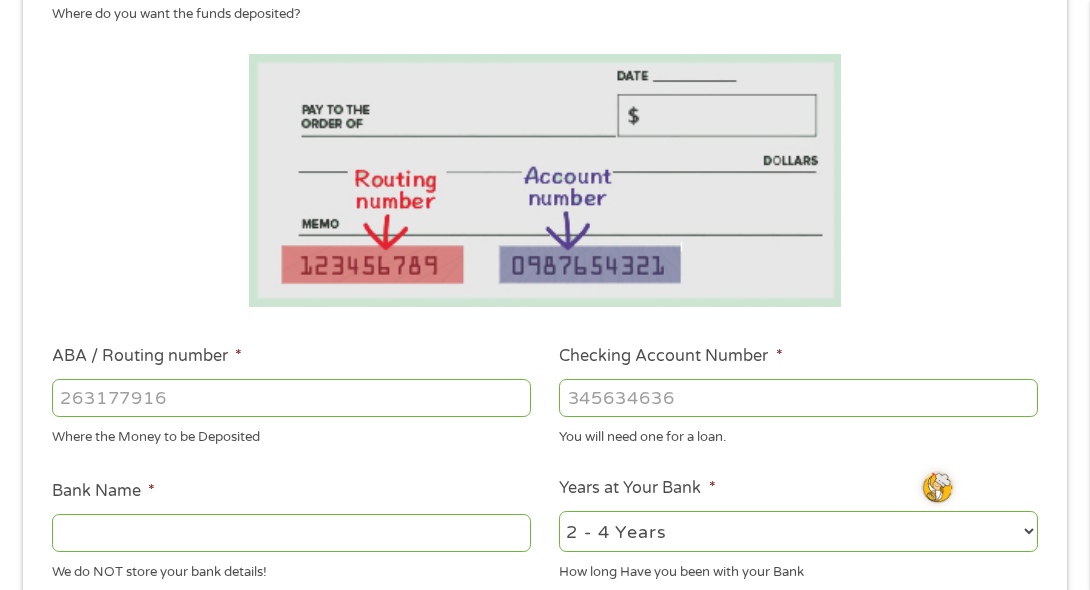 click on "ABA / Routing number *" at bounding box center [291, 398] 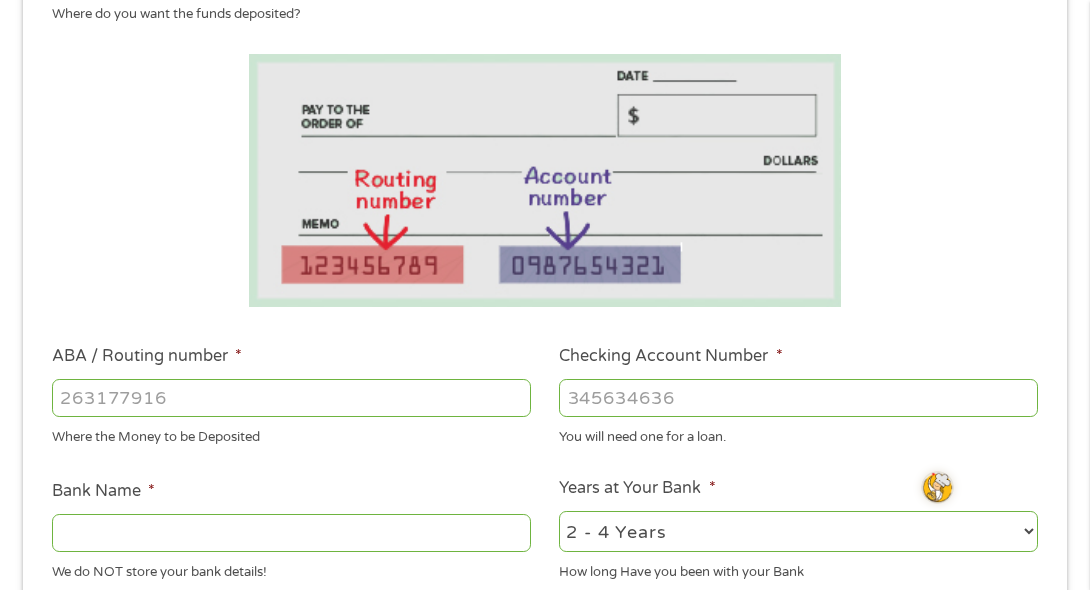 scroll, scrollTop: 858, scrollLeft: 0, axis: vertical 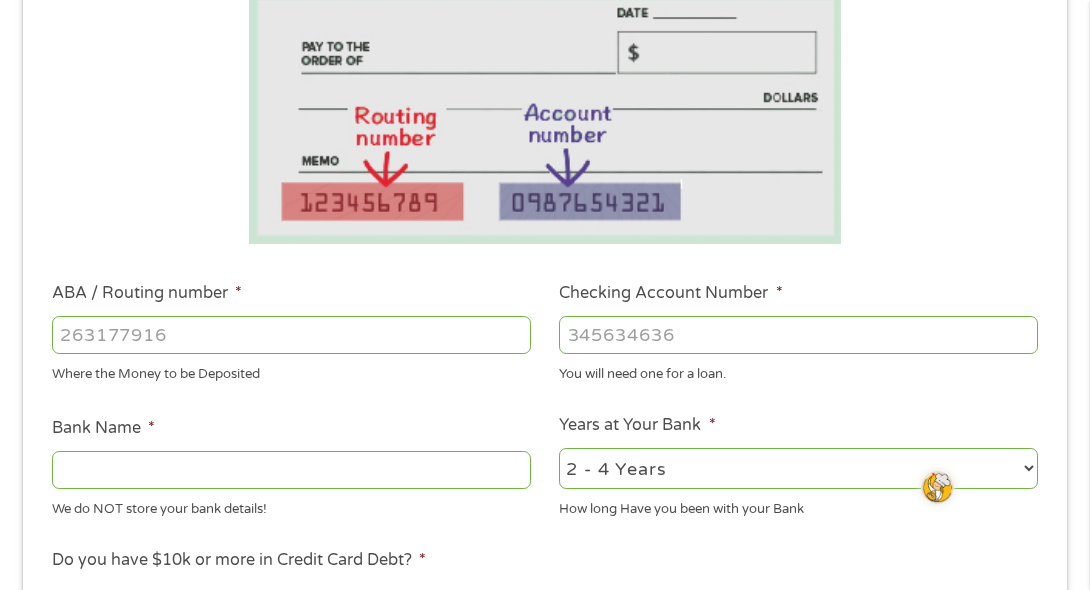 click on "ABA / Routing number *" at bounding box center [291, 335] 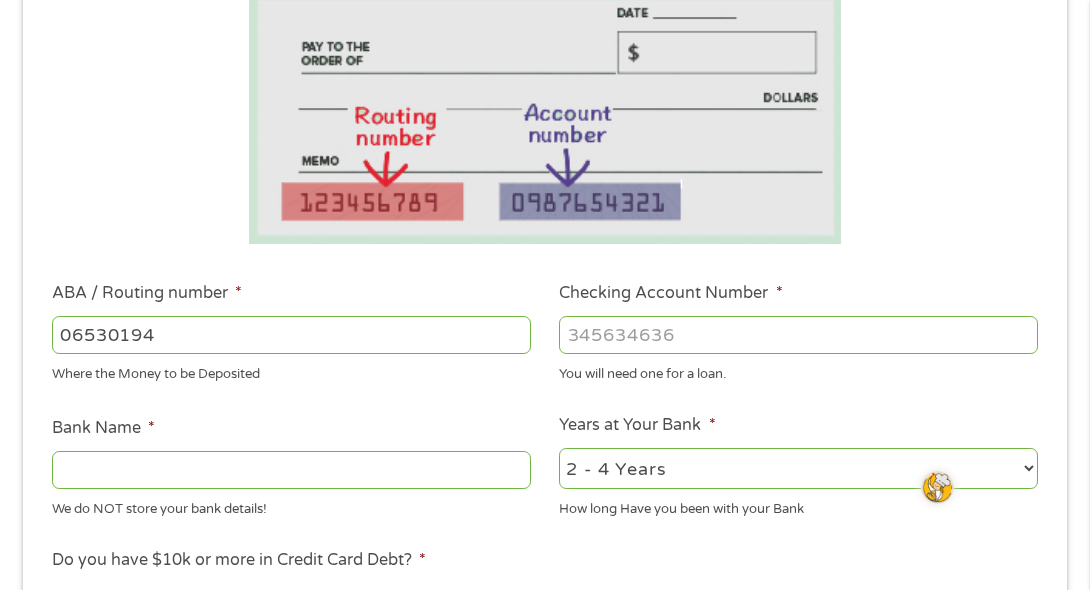 type on "065301948" 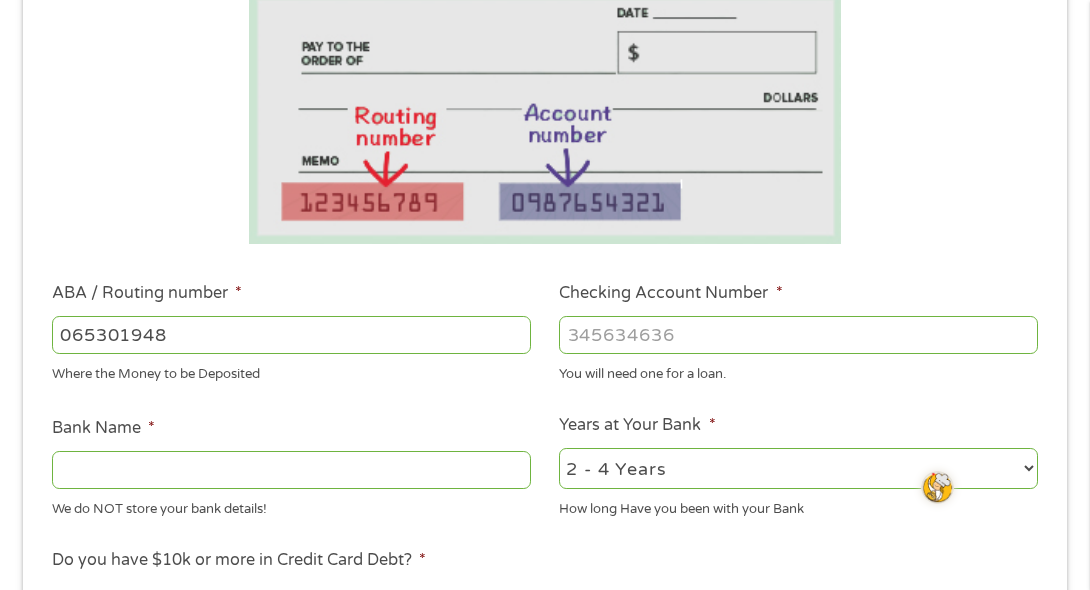 type on "BANKPLUS" 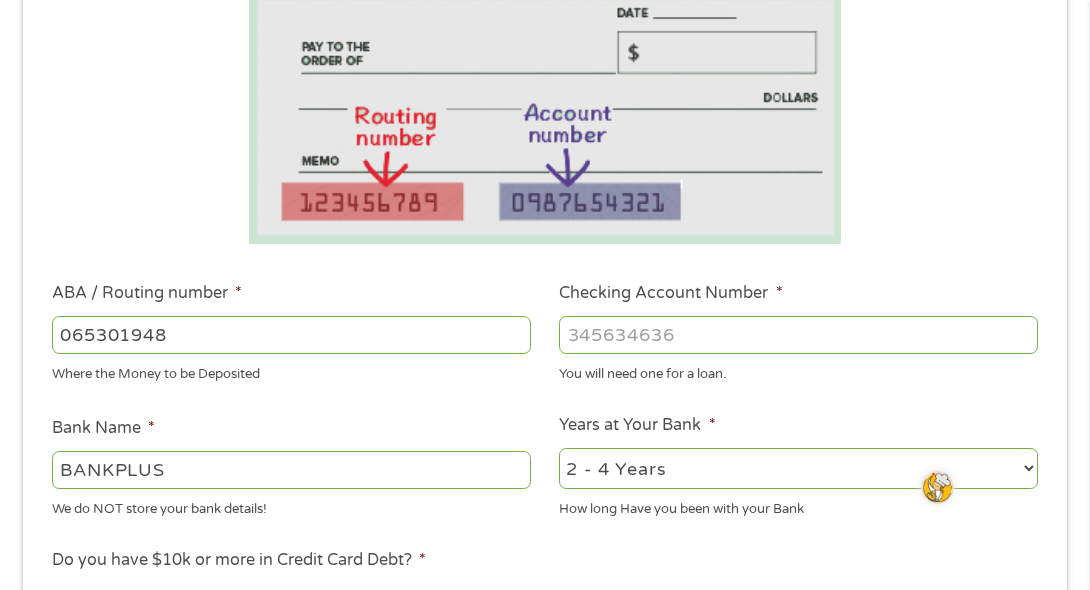 type on "065301948" 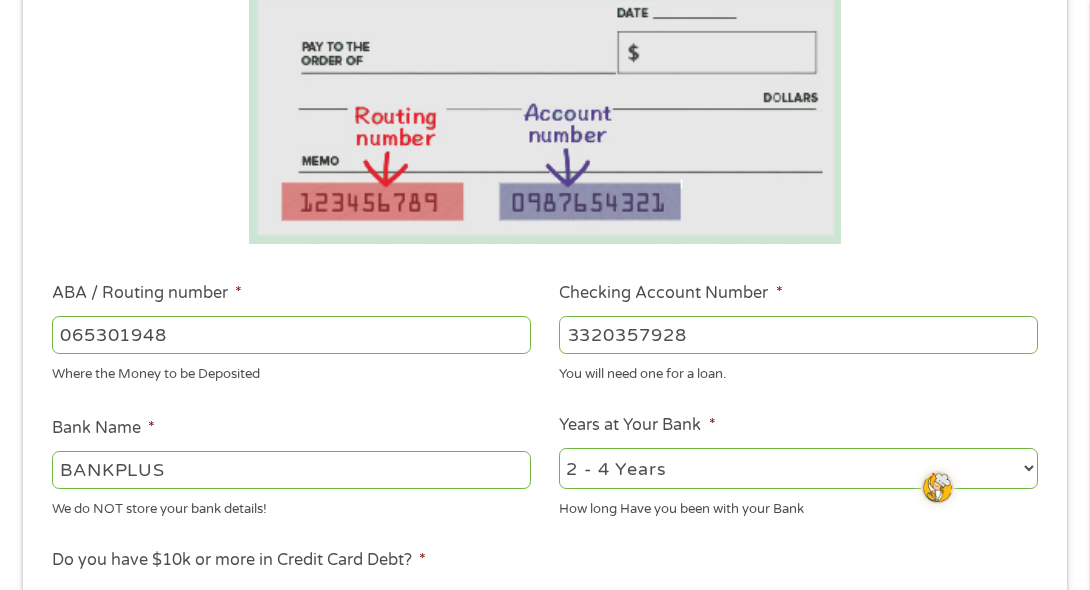type on "3320357928" 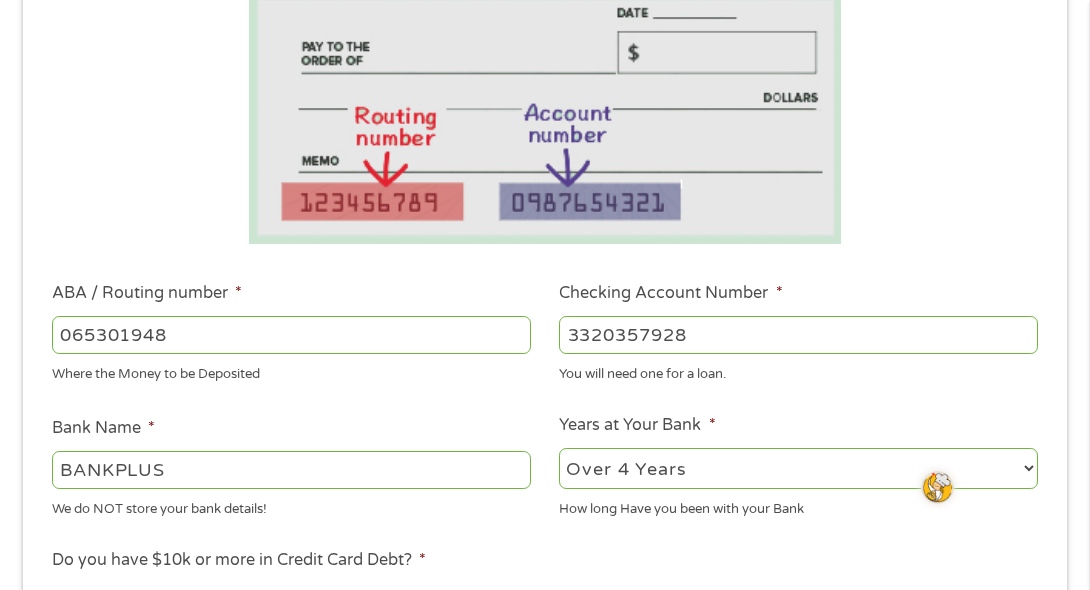 click on "2 - 4 Years 6 - 12 Months 1 - 2 Years Over 4 Years" at bounding box center [798, 468] 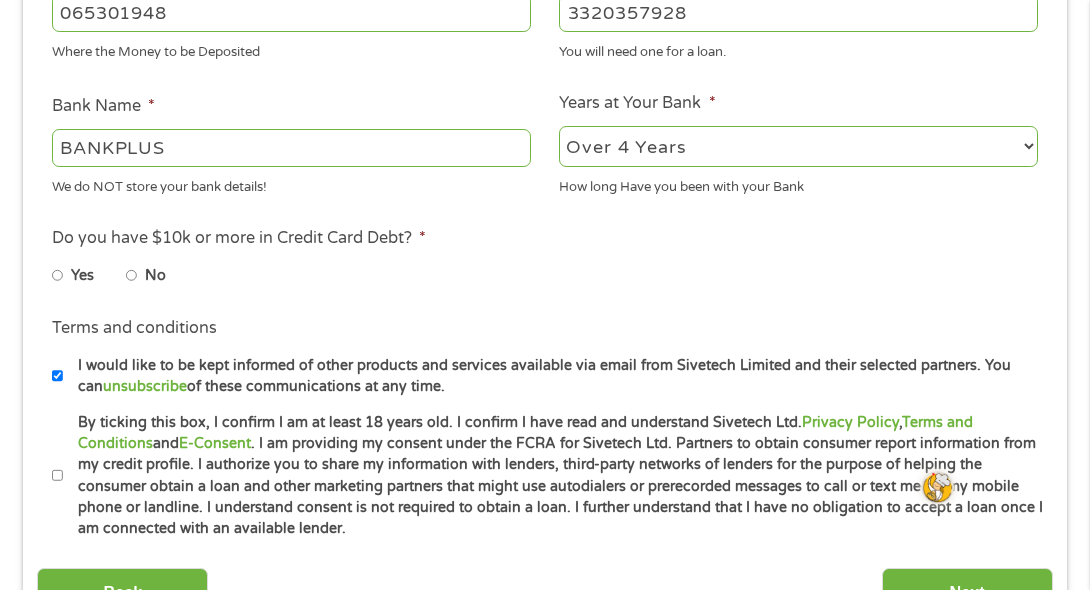 scroll, scrollTop: 738, scrollLeft: 0, axis: vertical 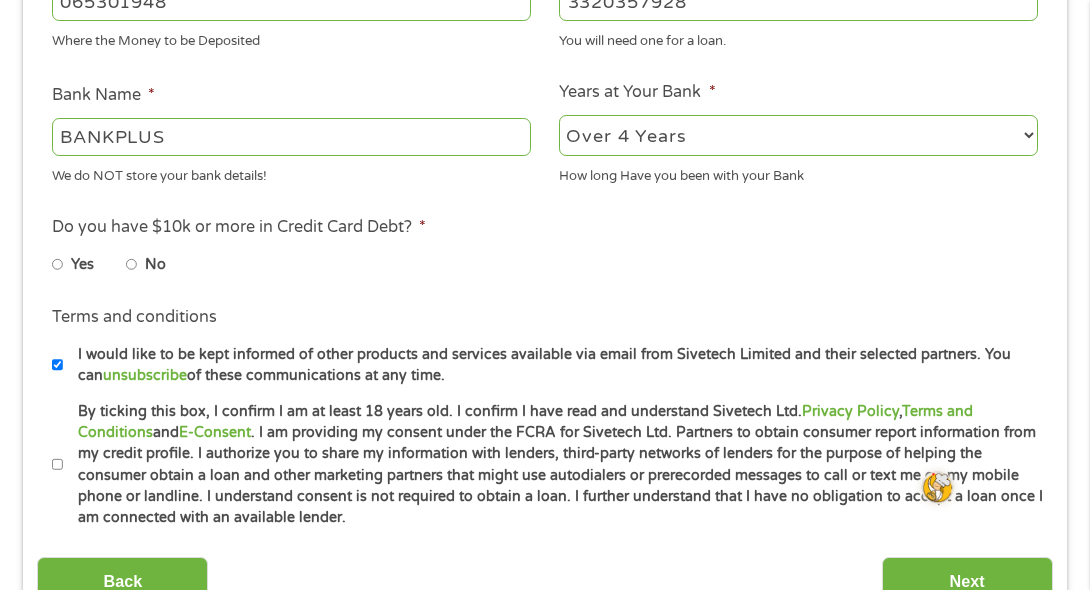 click on "No" at bounding box center [132, 265] 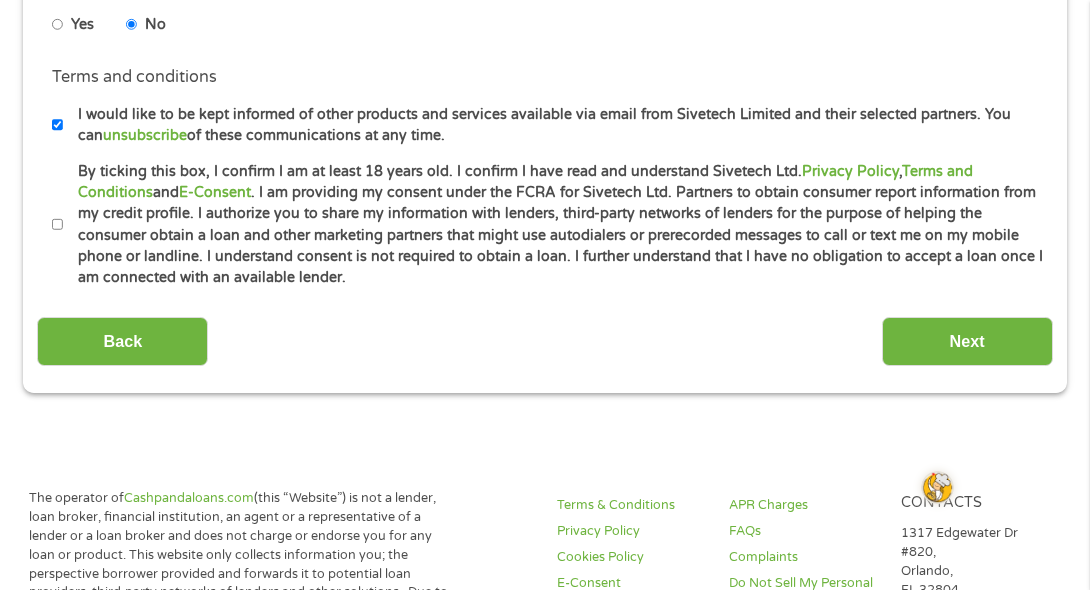 scroll, scrollTop: 991, scrollLeft: 0, axis: vertical 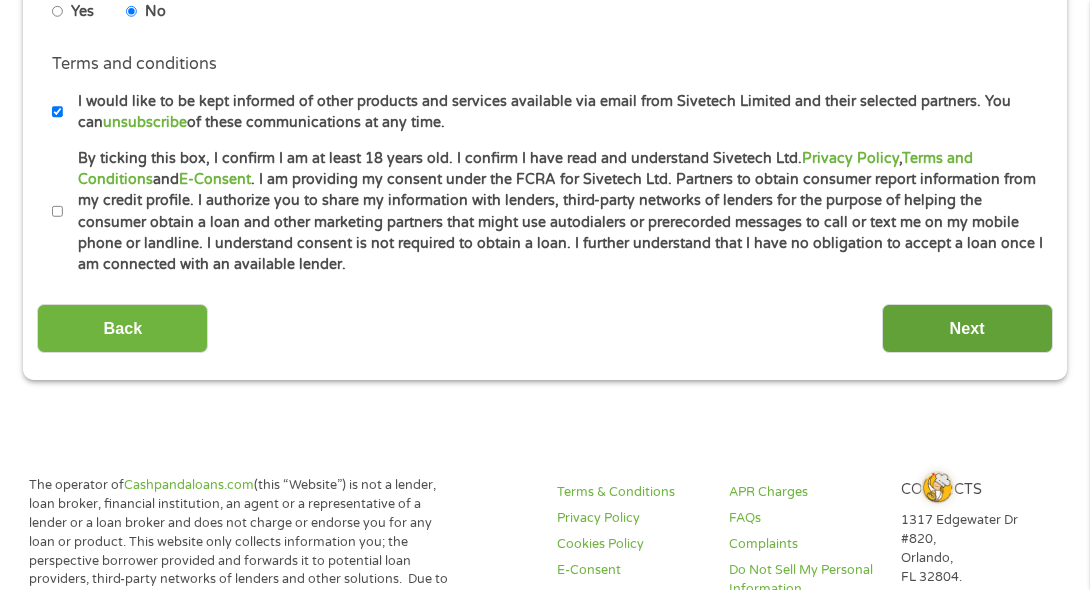 click on "Next" at bounding box center (967, 328) 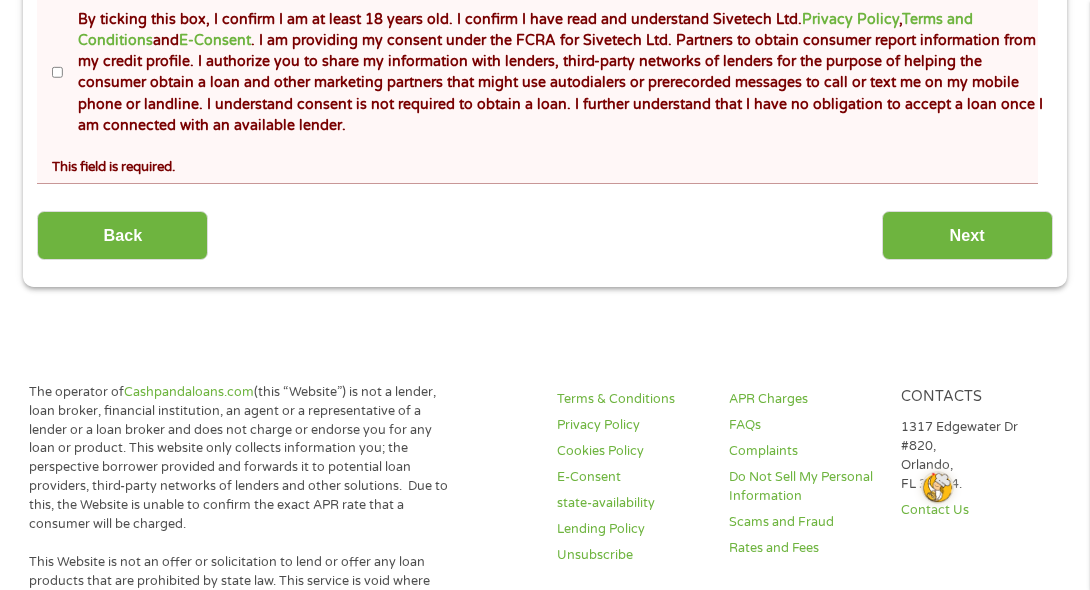 scroll, scrollTop: 0, scrollLeft: 0, axis: both 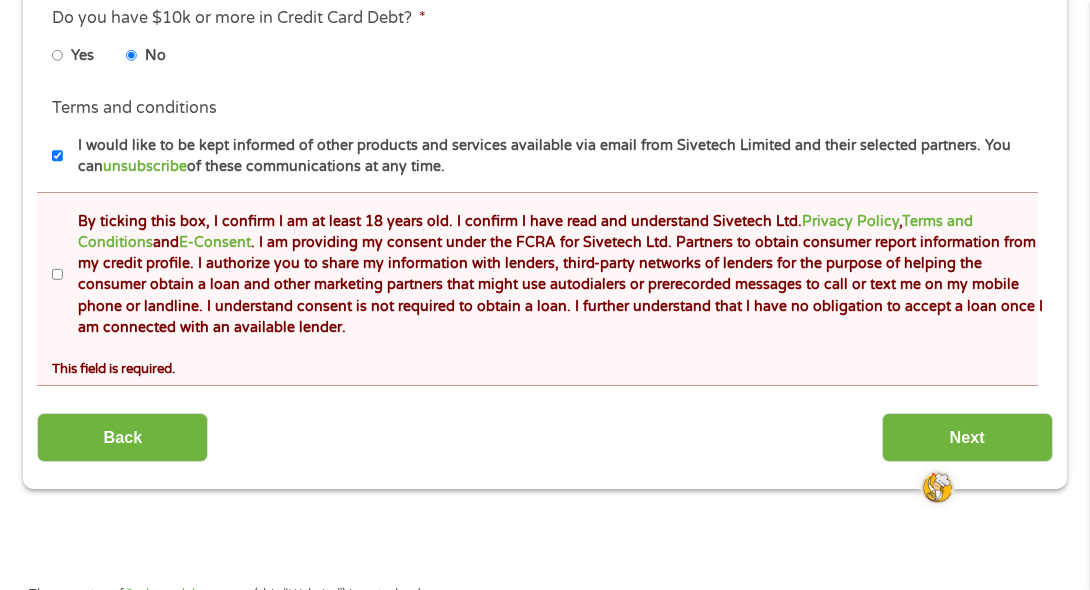 click on "By ticking this box, I confirm I am at least 18 years old. I confirm I have read and understand Sivetech Ltd.  Privacy Policy ,  Terms and Conditions  and  E-Consent . I am providing my consent under the FCRA for Sivetech Ltd. Partners to obtain consumer report information from my credit profile. I authorize you to share my information with lenders, third-party networks of lenders for the purpose of helping the consumer obtain a loan and other marketing partners that might use autodialers or prerecorded messages to call or text me on my mobile phone or landline. I understand consent is not required to obtain a loan. I further understand that I have no obligation to accept a loan once I am connected with an available lender." at bounding box center [58, 275] 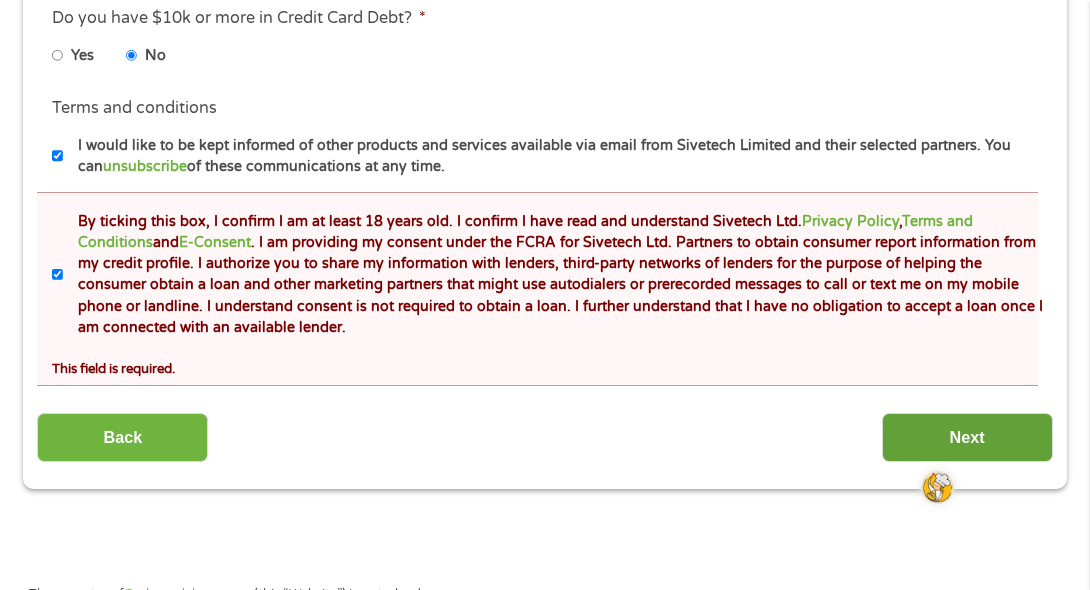 click on "Next" at bounding box center [967, 437] 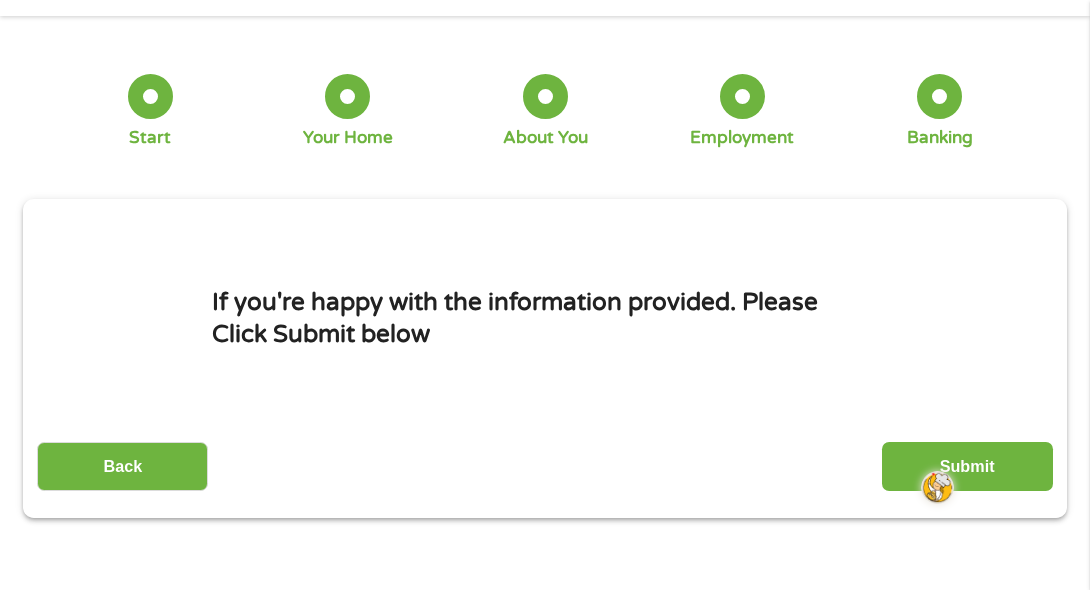 scroll, scrollTop: 9, scrollLeft: 0, axis: vertical 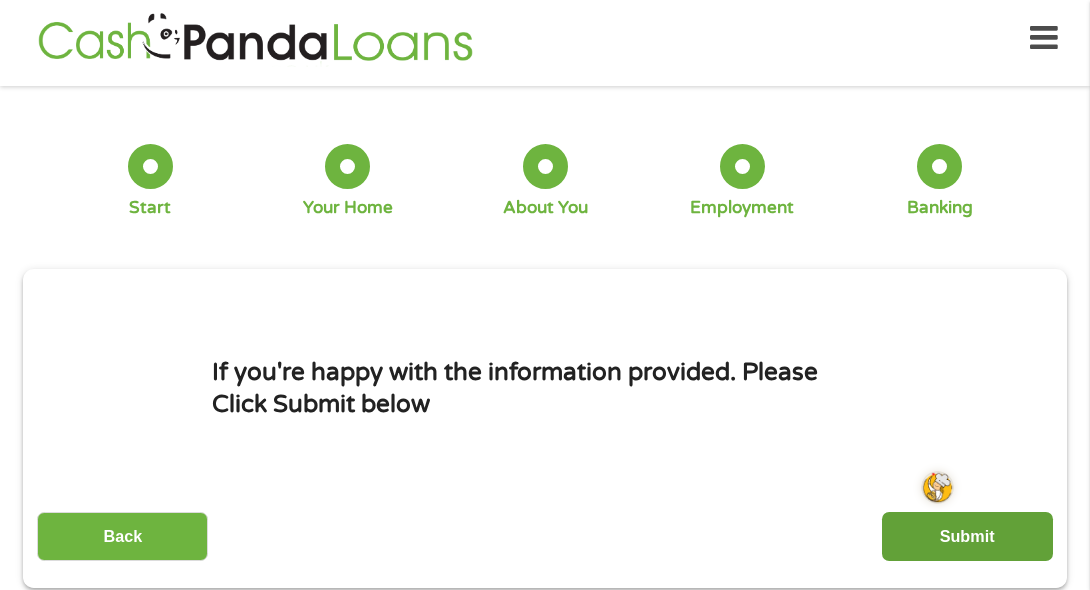 click on "Submit" at bounding box center (967, 536) 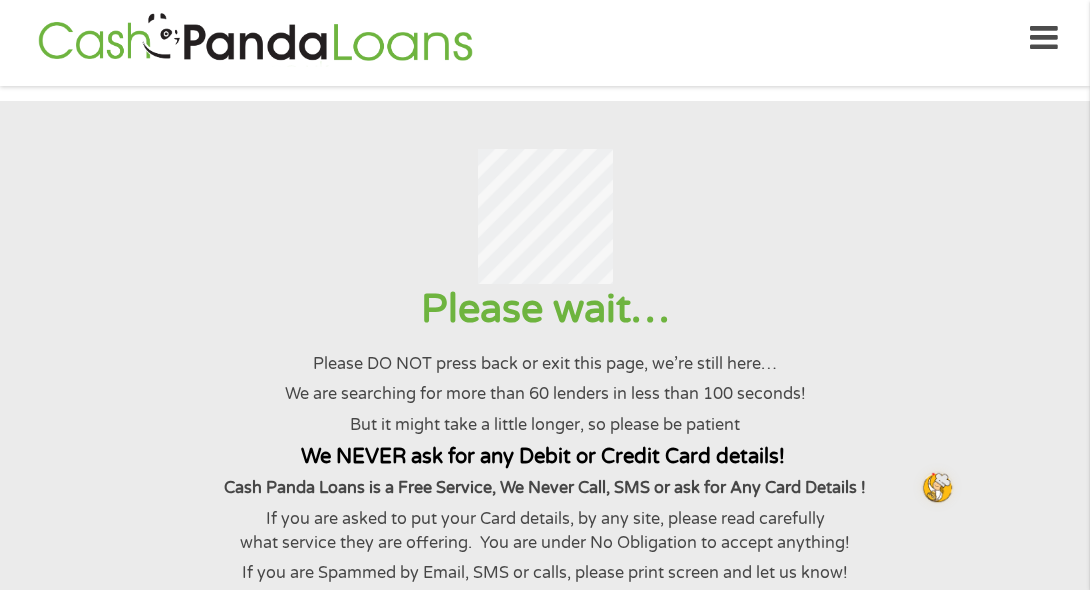 scroll, scrollTop: 0, scrollLeft: 0, axis: both 